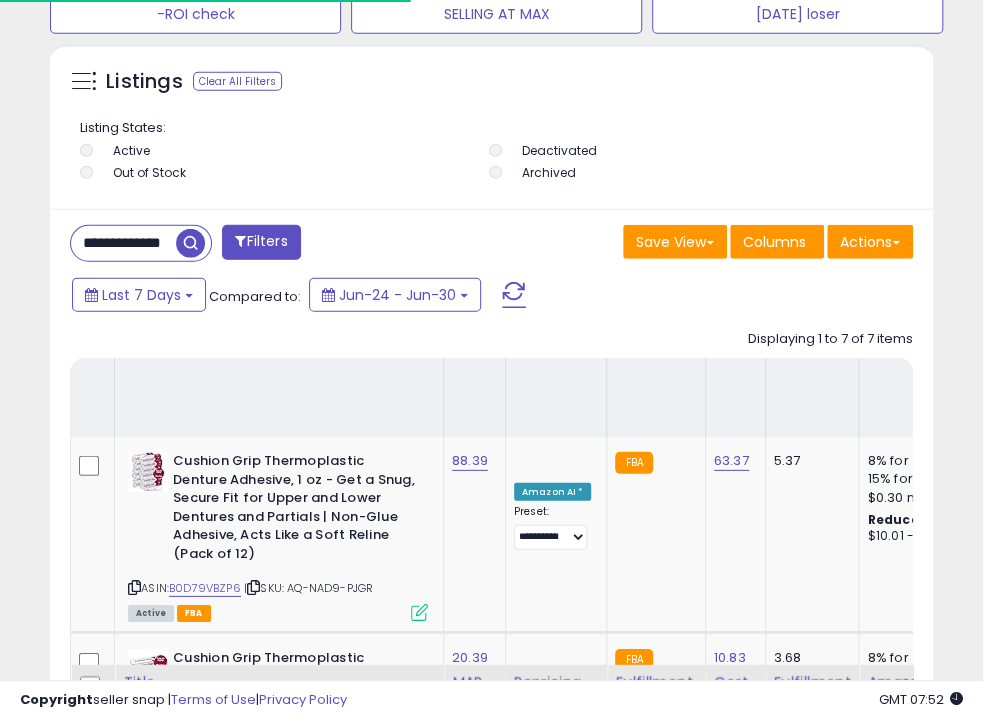 scroll, scrollTop: 1927, scrollLeft: 0, axis: vertical 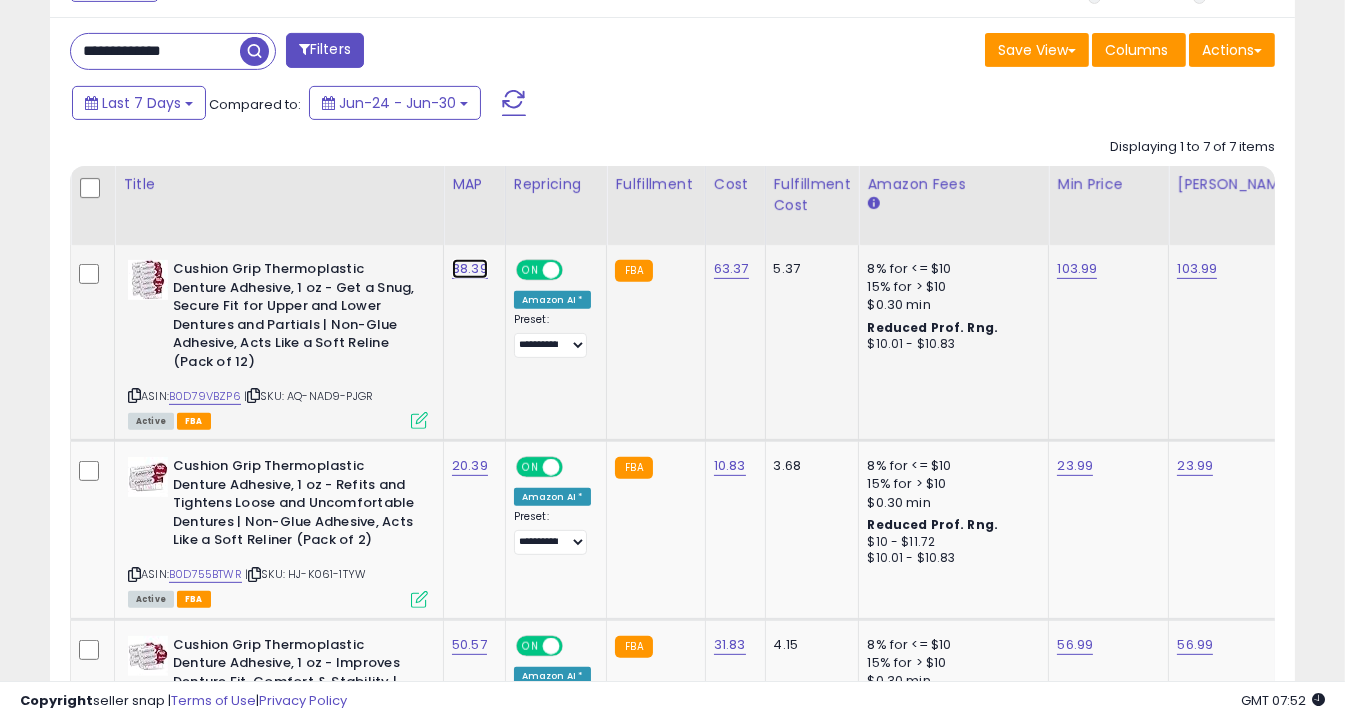 click on "88.39" at bounding box center [470, 269] 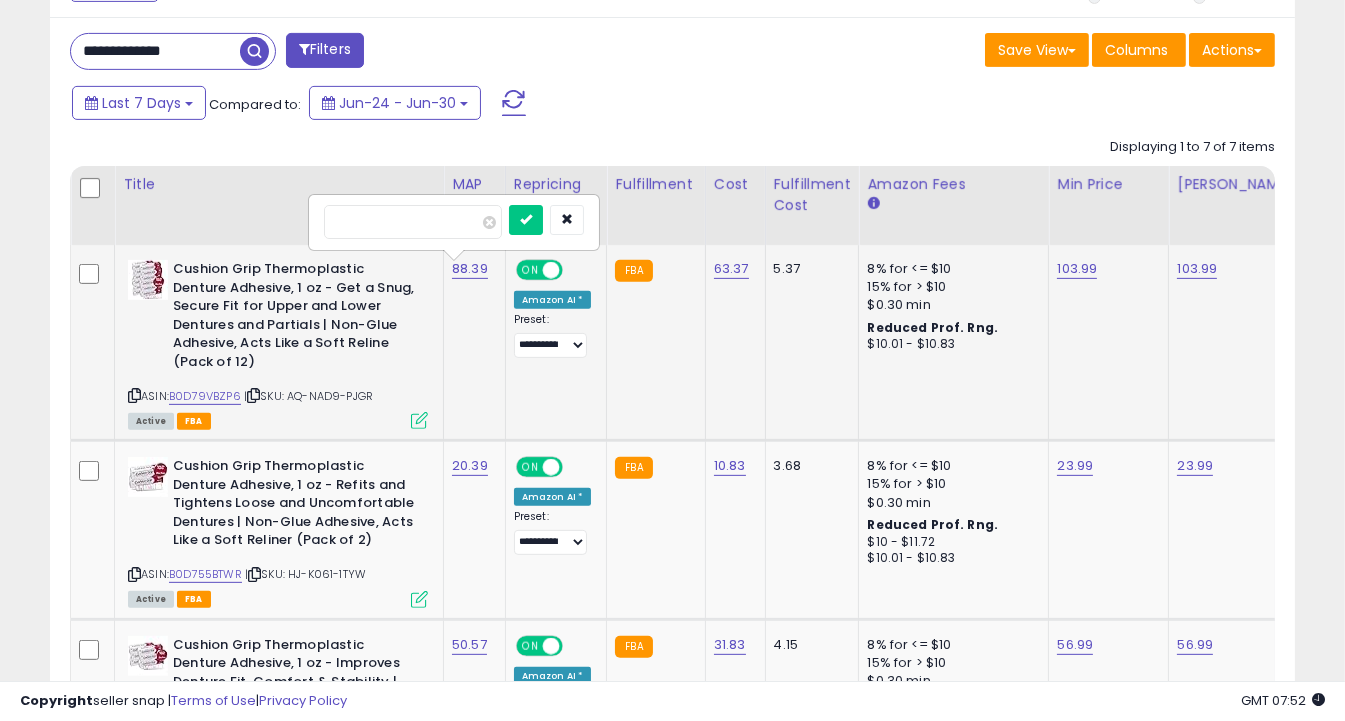click on "*****" at bounding box center (413, 222) 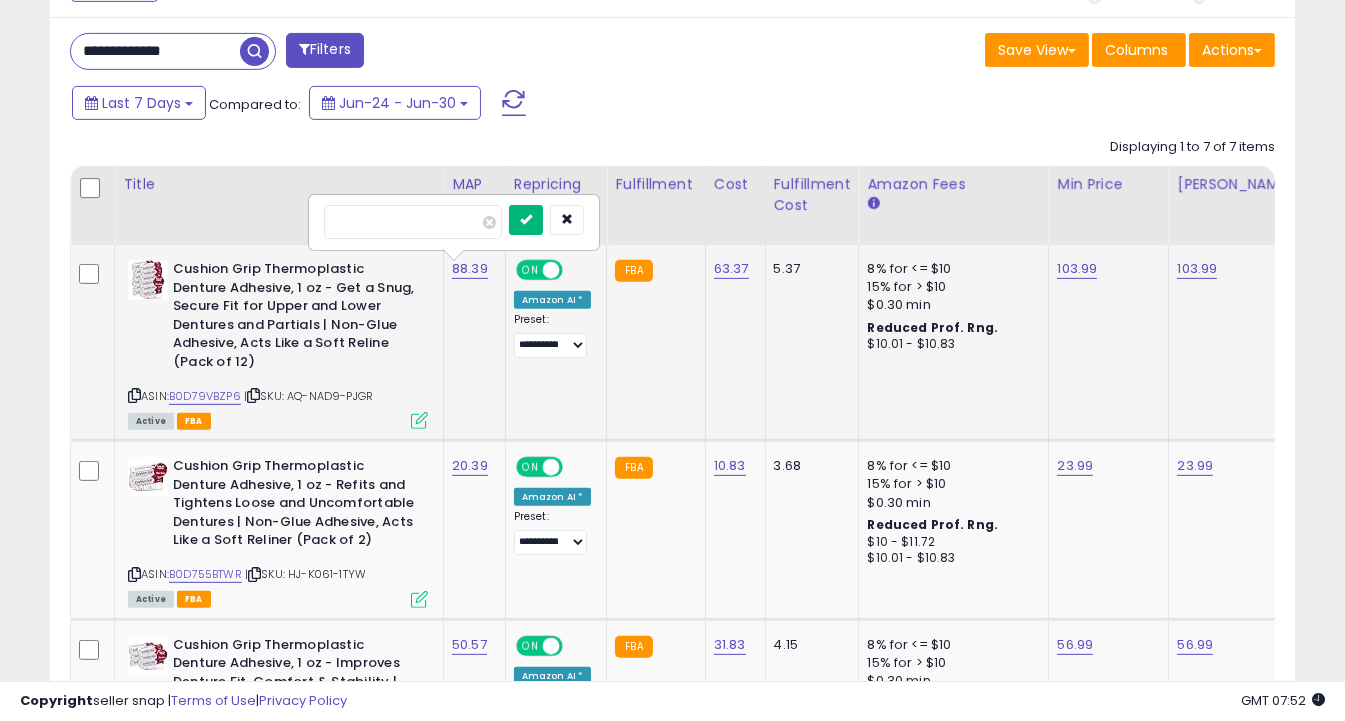 type on "******" 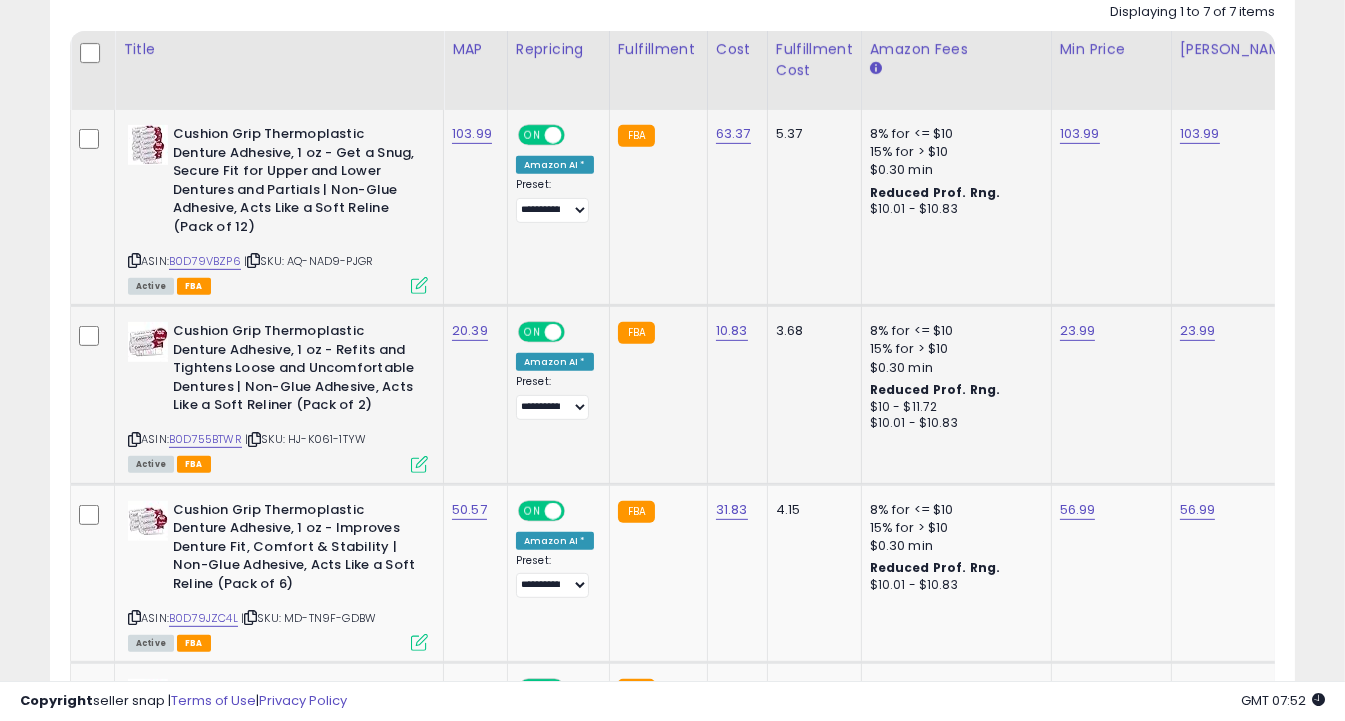 scroll, scrollTop: 1194, scrollLeft: 0, axis: vertical 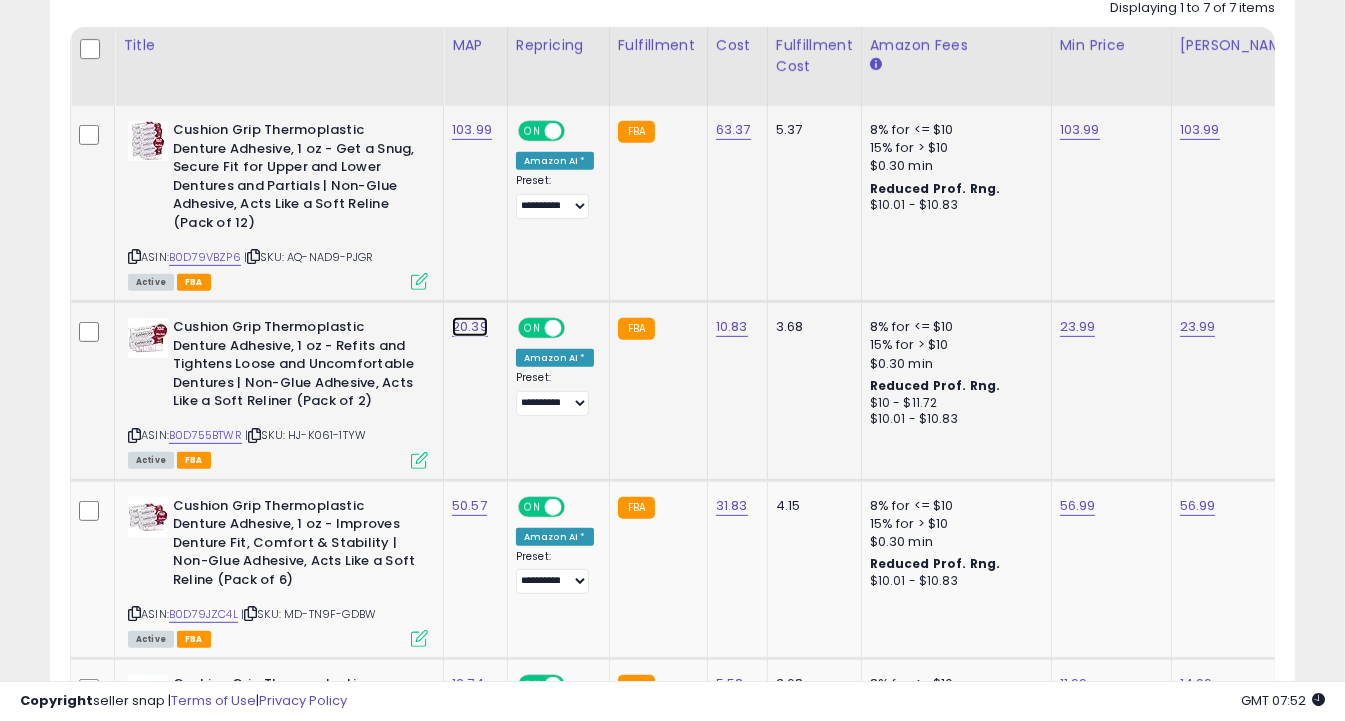 click on "20.39" at bounding box center (472, 130) 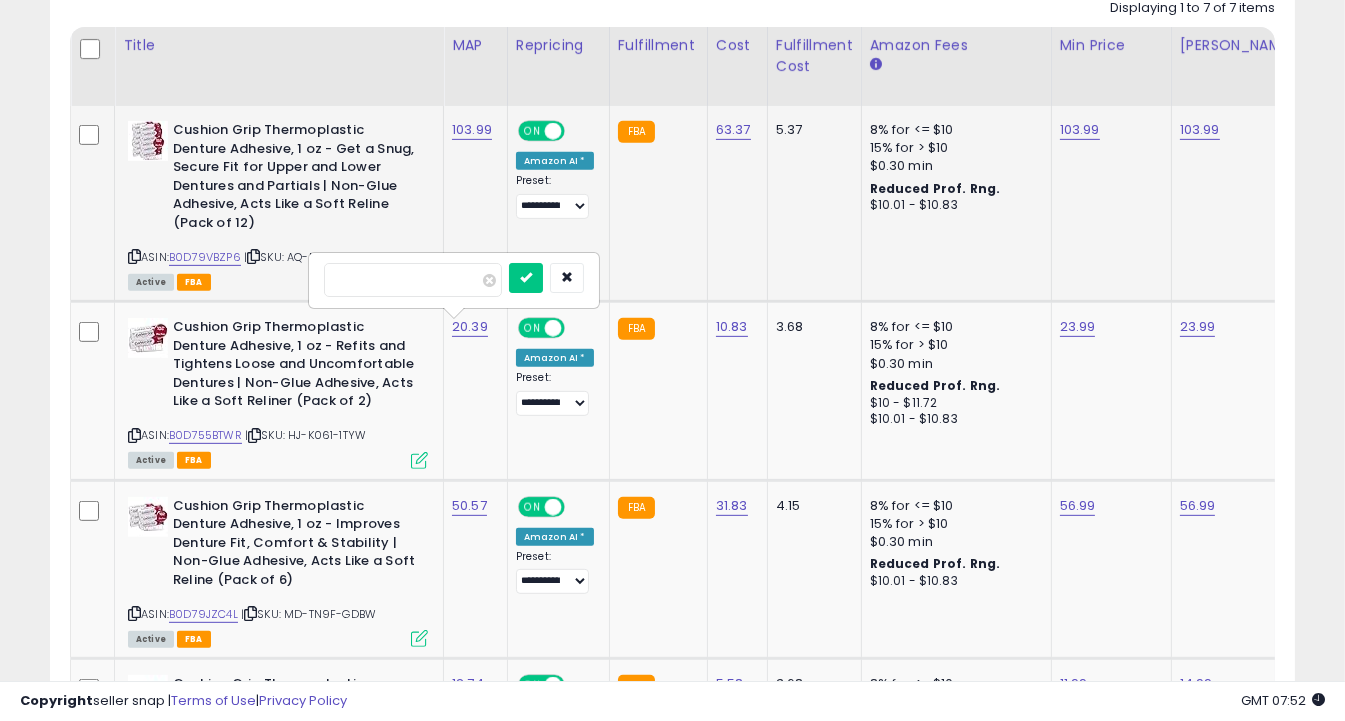 drag, startPoint x: 399, startPoint y: 273, endPoint x: 304, endPoint y: 257, distance: 96.337944 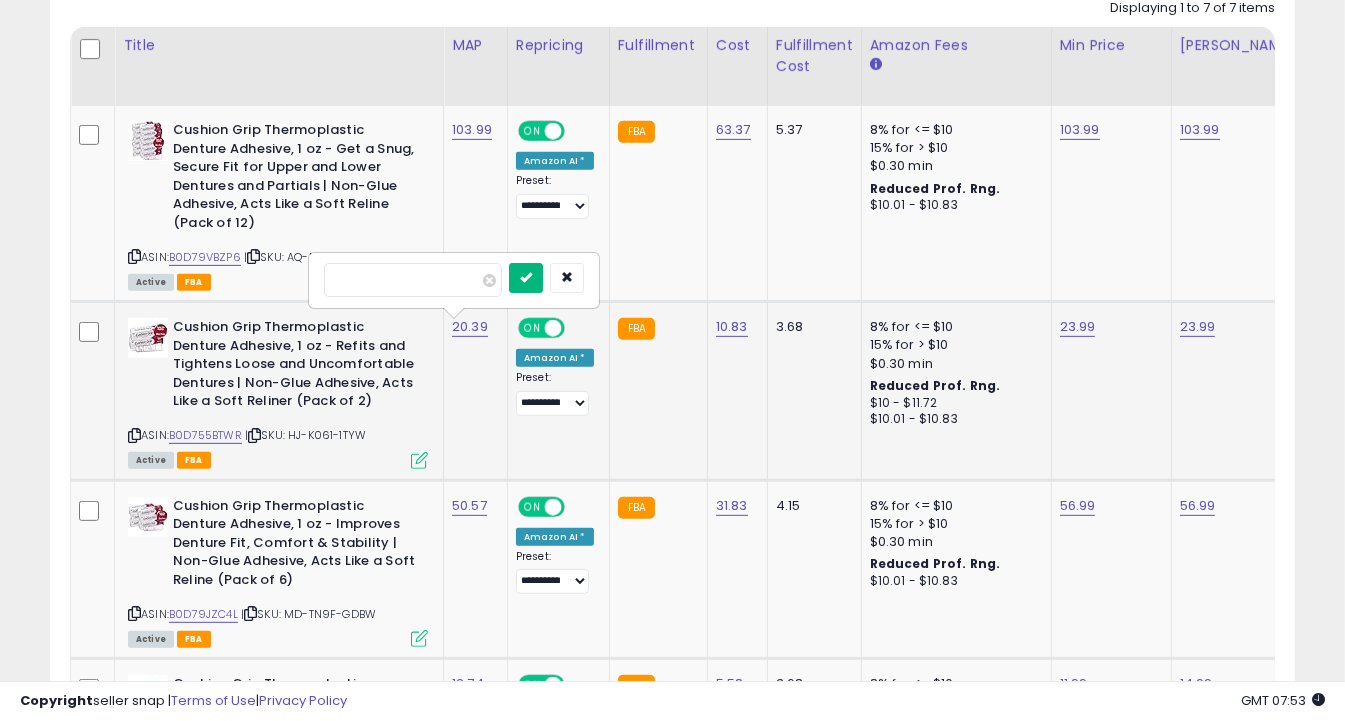 type on "*****" 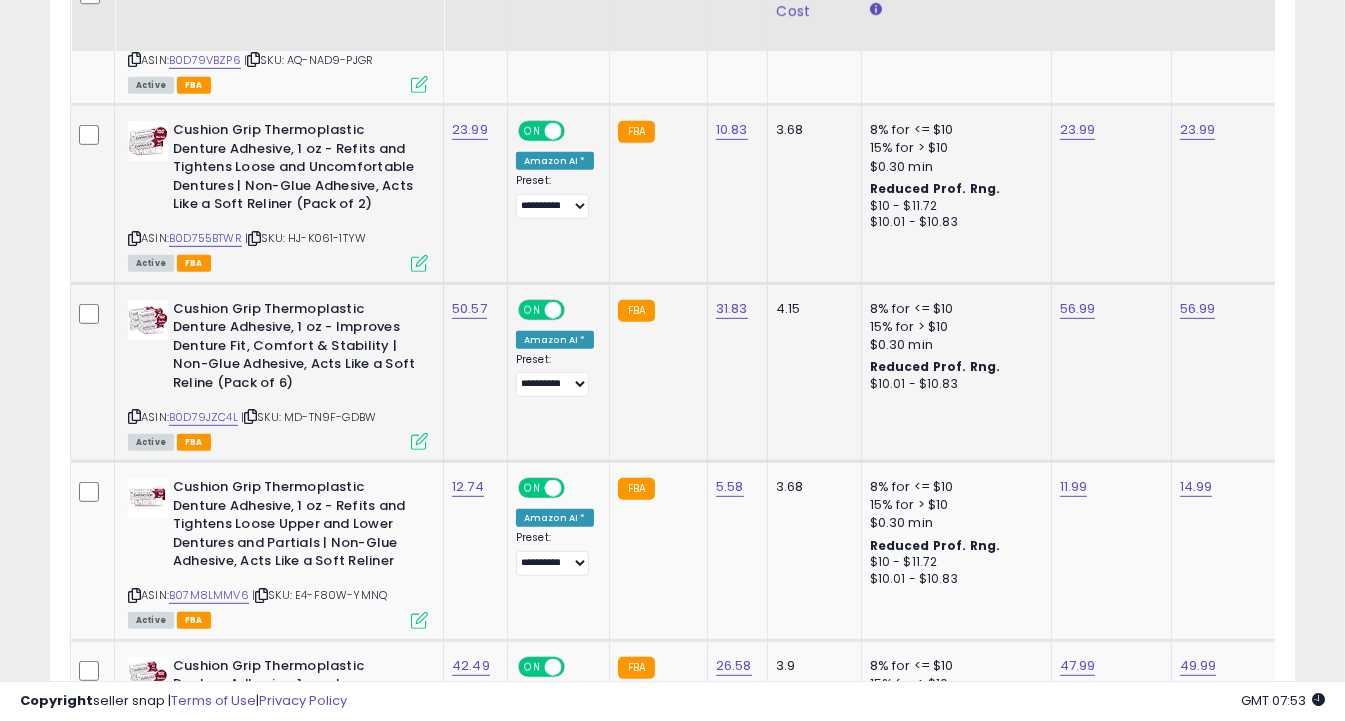 scroll, scrollTop: 1393, scrollLeft: 0, axis: vertical 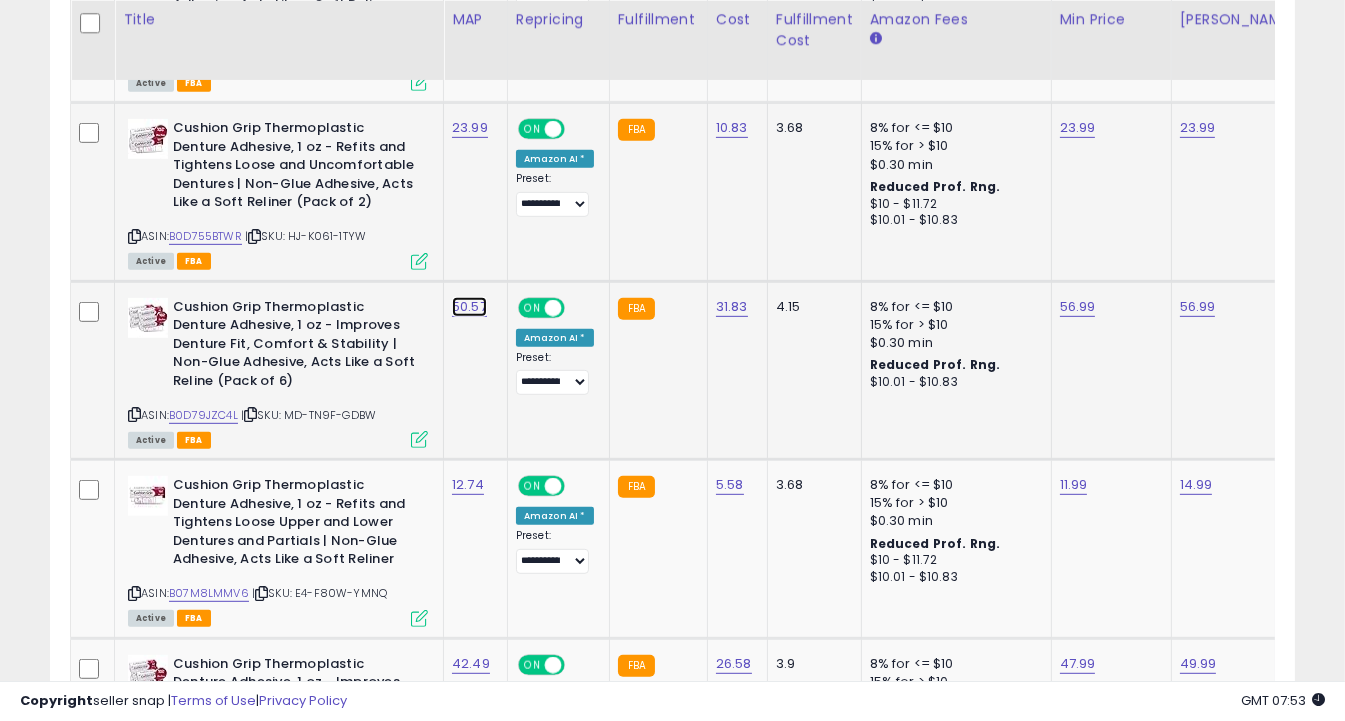 click on "50.57" at bounding box center (472, -69) 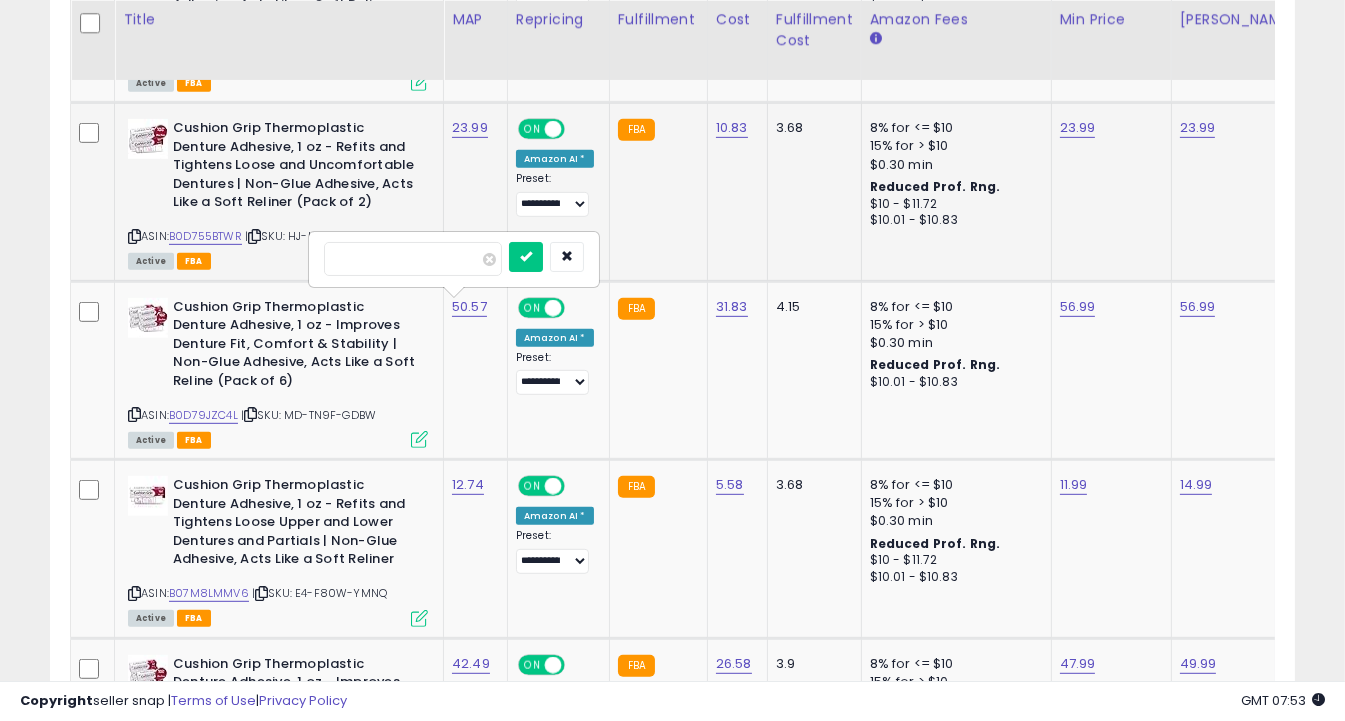 drag, startPoint x: 415, startPoint y: 259, endPoint x: 277, endPoint y: 240, distance: 139.30183 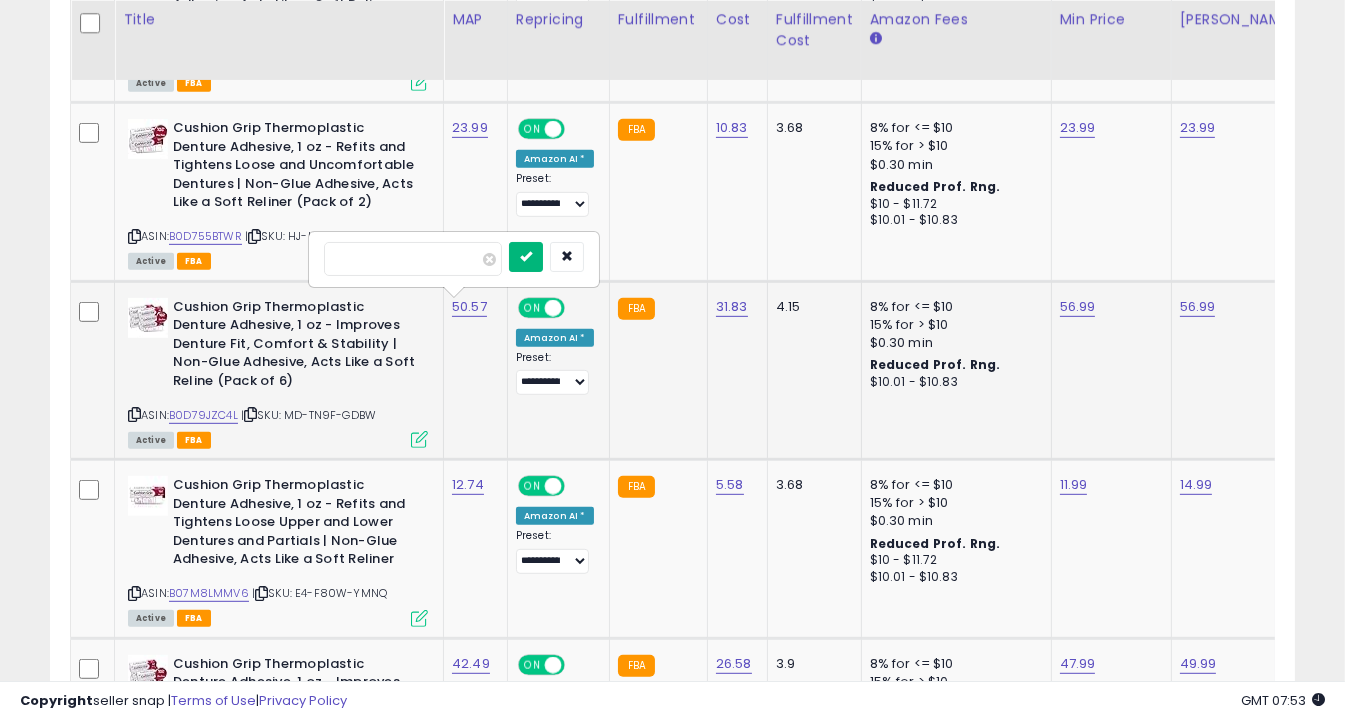 type on "*****" 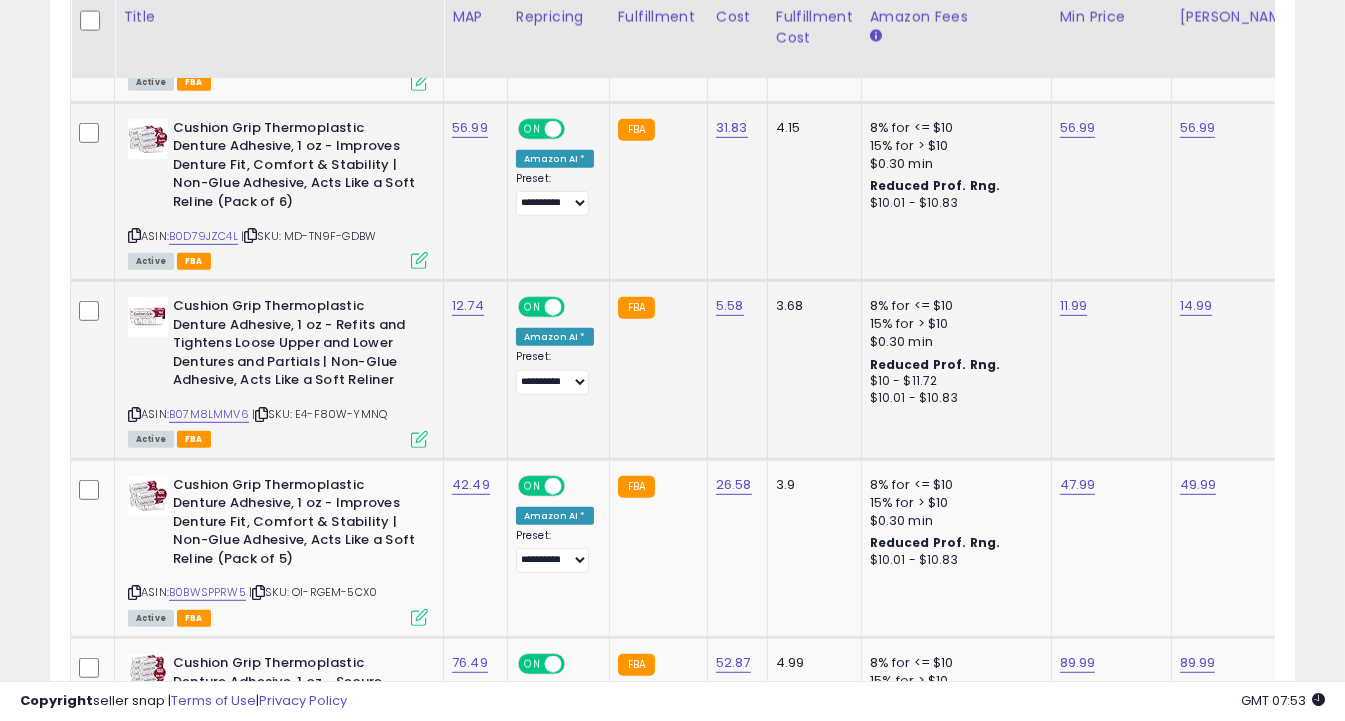 scroll, scrollTop: 1585, scrollLeft: 0, axis: vertical 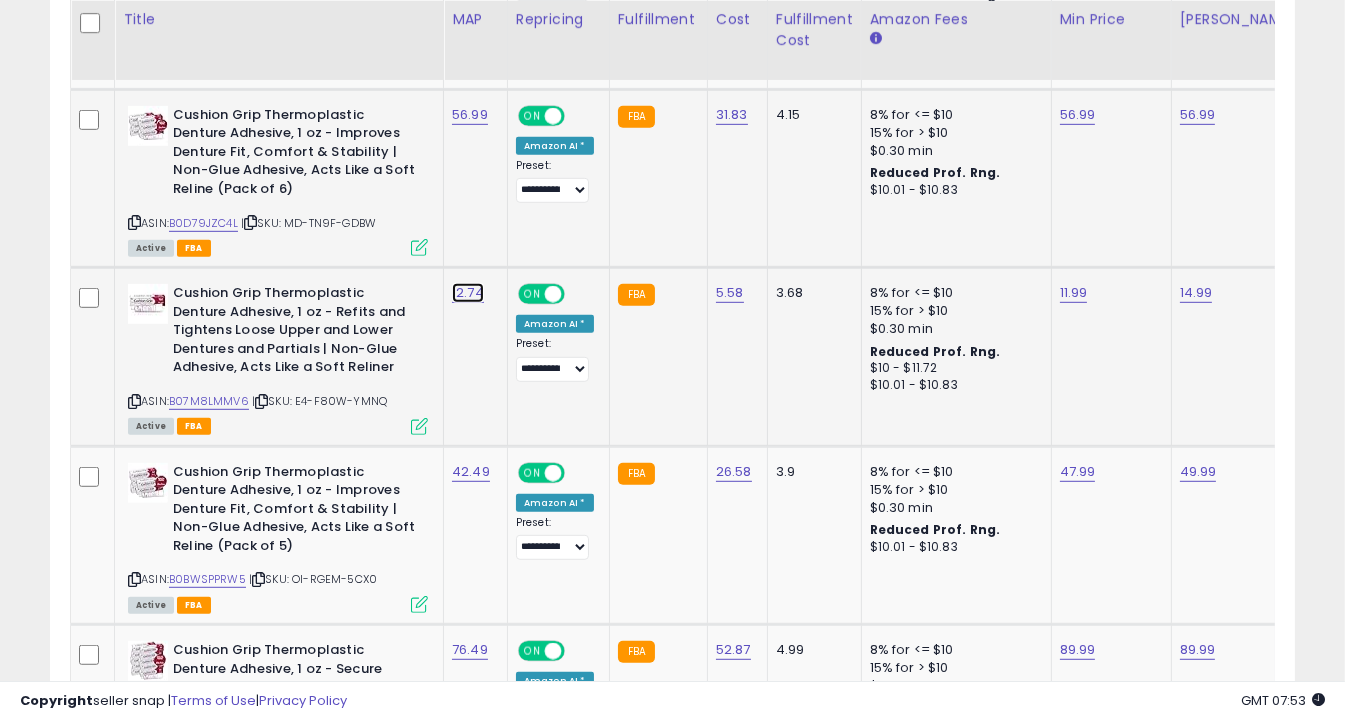 click on "12.74" at bounding box center [472, -261] 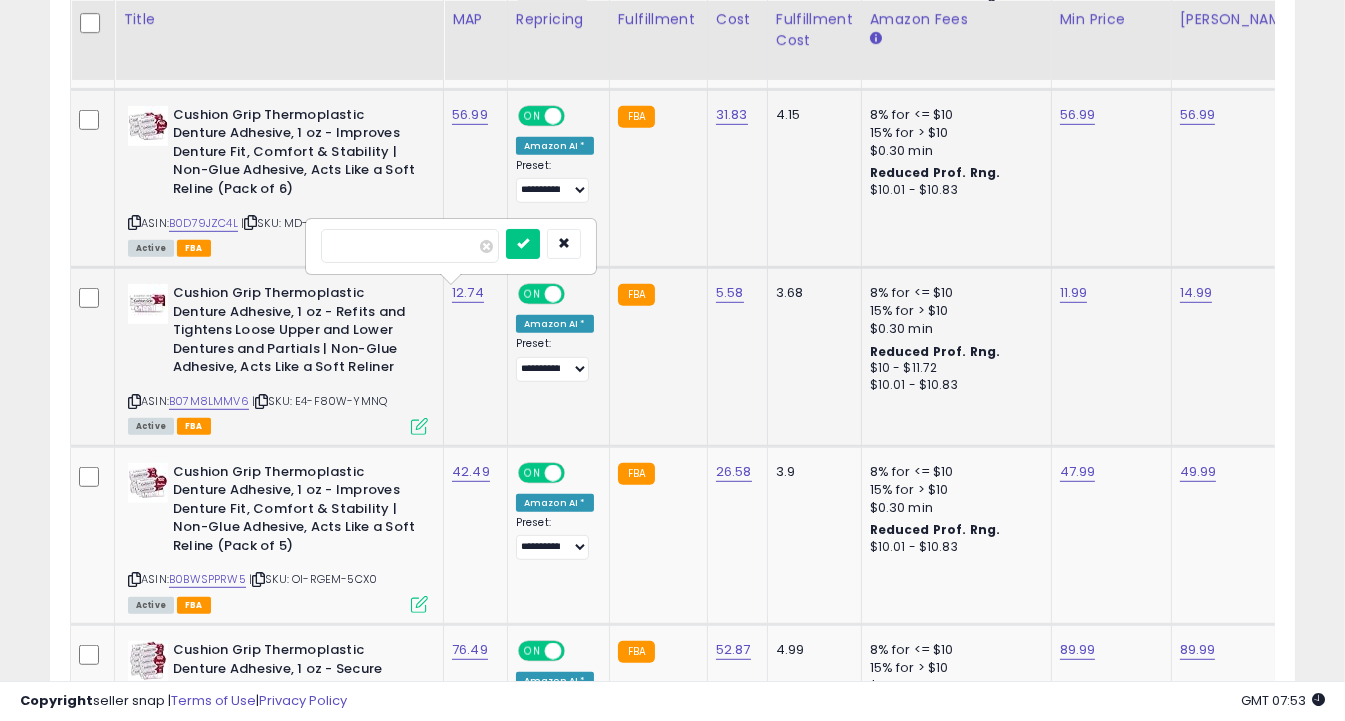 drag, startPoint x: 418, startPoint y: 241, endPoint x: 328, endPoint y: 220, distance: 92.417534 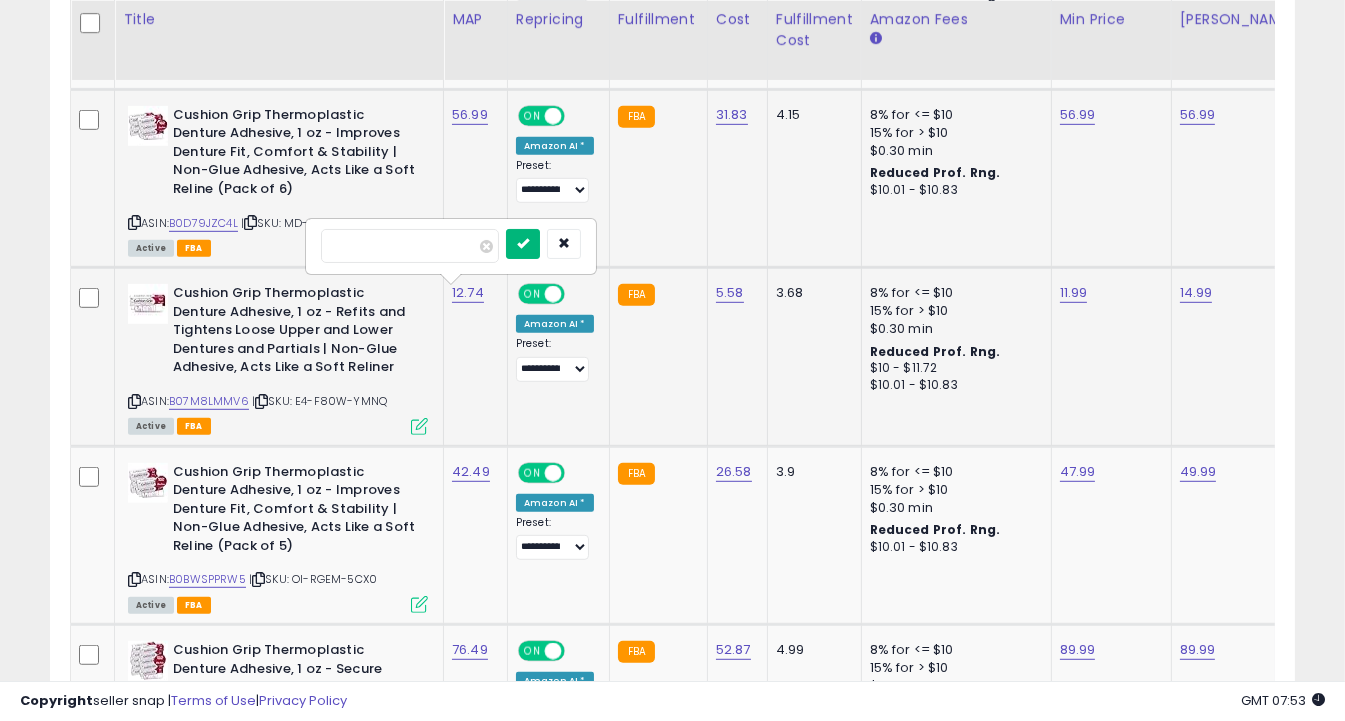 type on "*****" 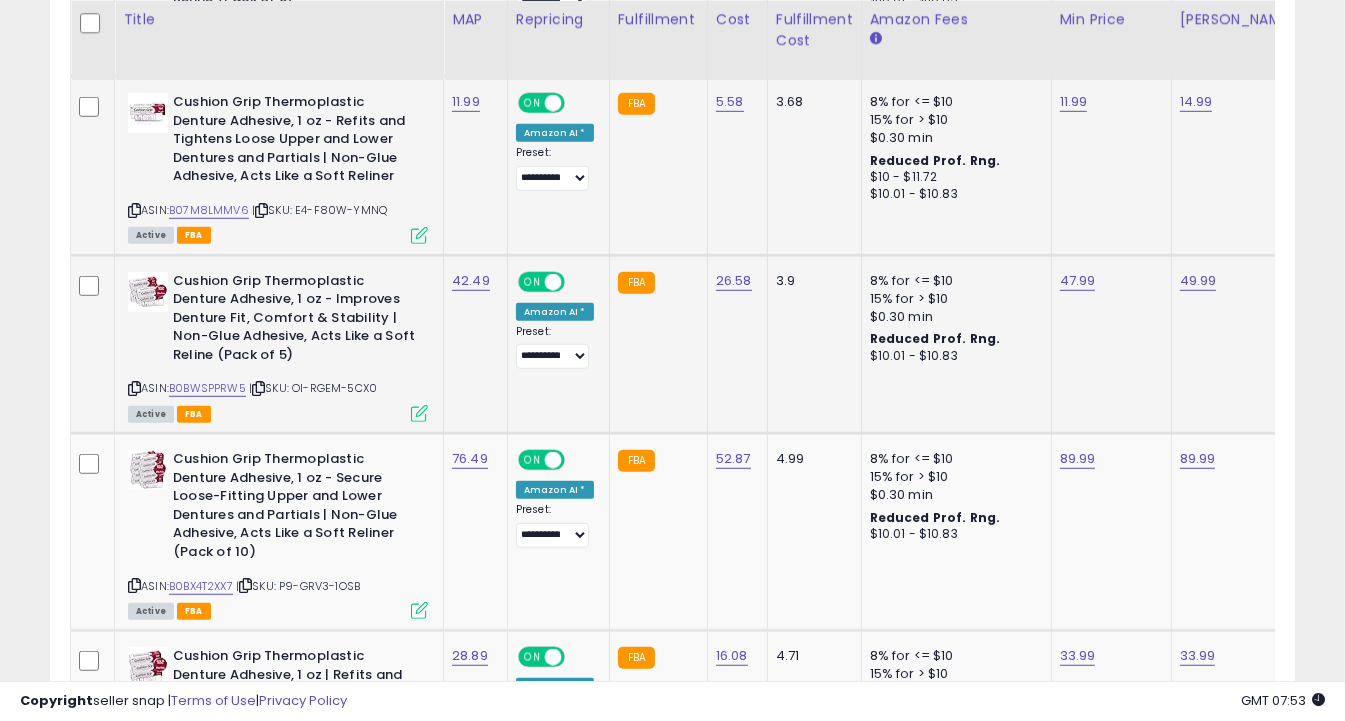 scroll, scrollTop: 1776, scrollLeft: 0, axis: vertical 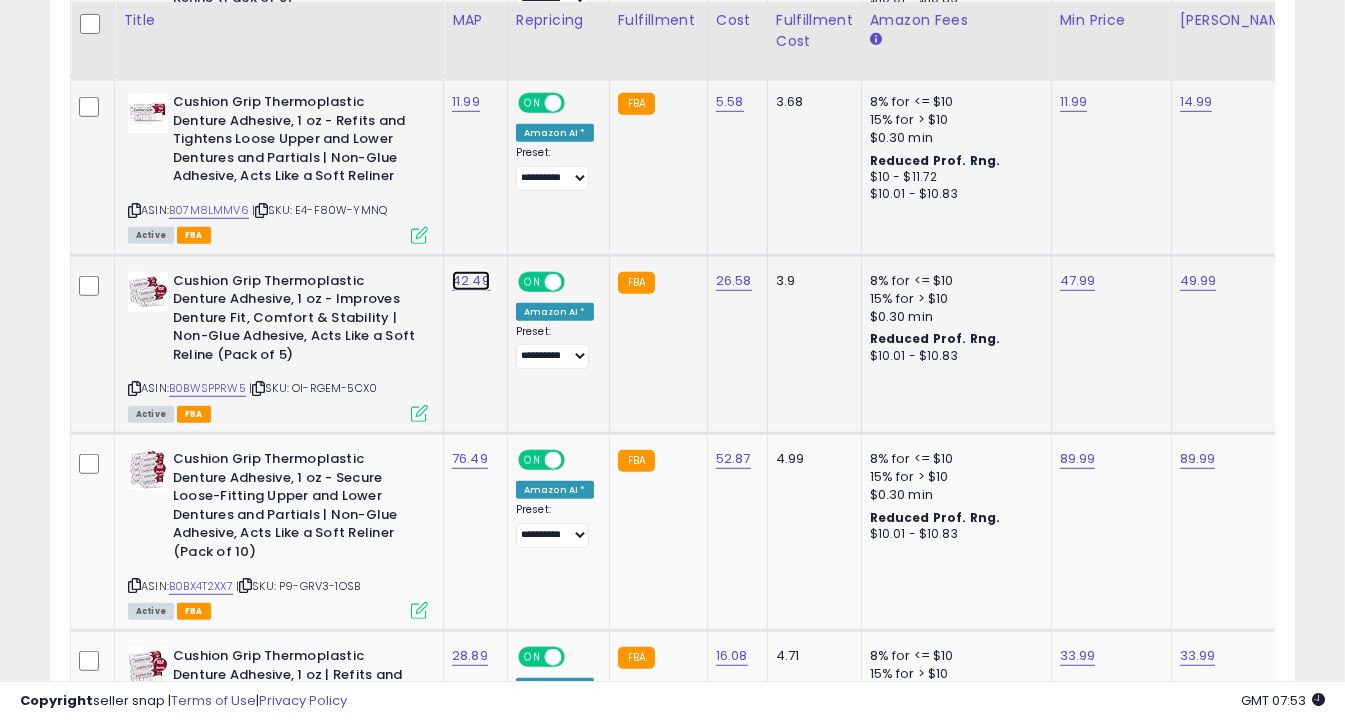 click on "42.49" at bounding box center [472, -452] 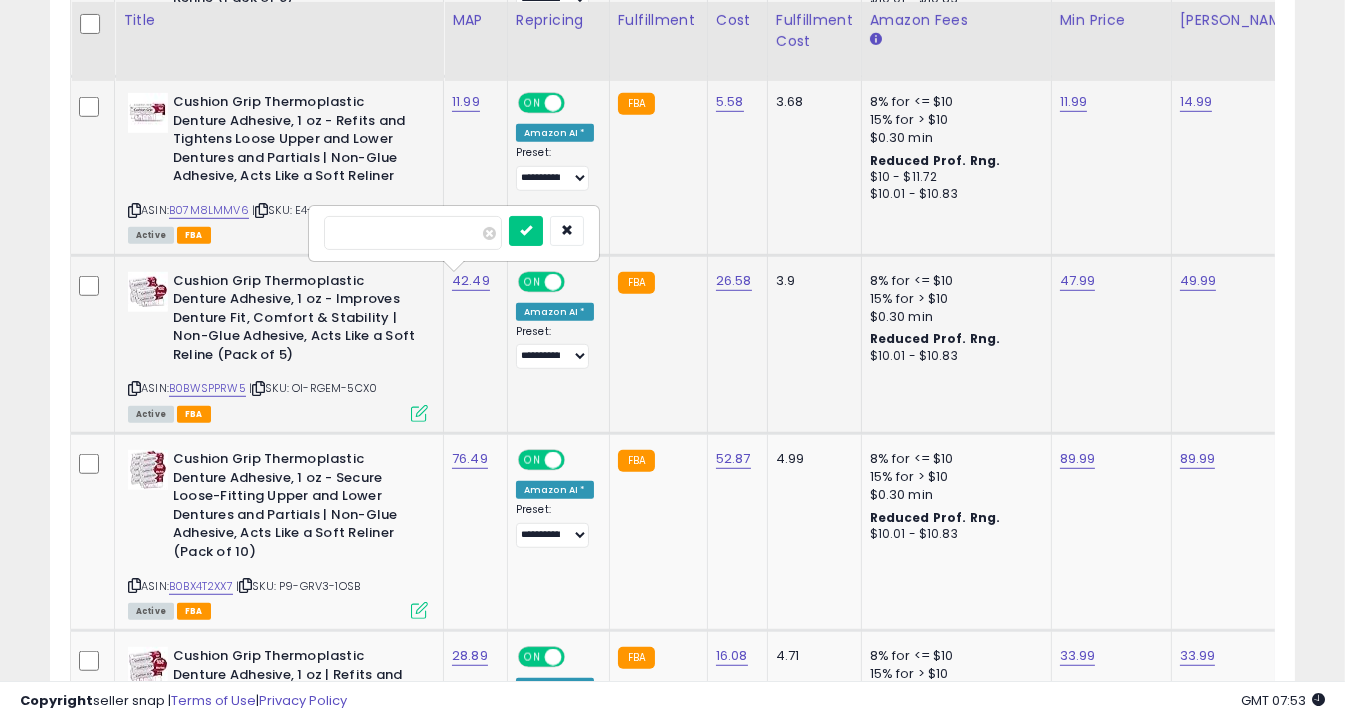 drag, startPoint x: 370, startPoint y: 228, endPoint x: 334, endPoint y: 221, distance: 36.67424 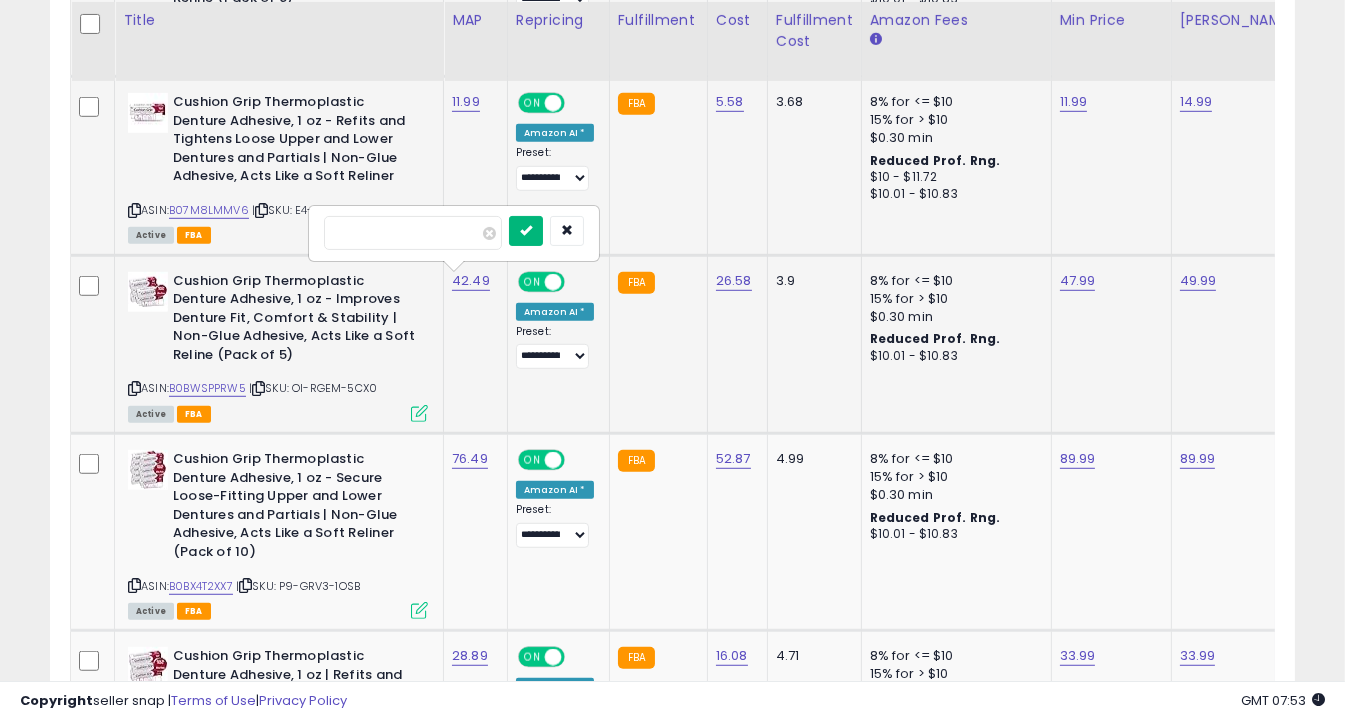 type on "*****" 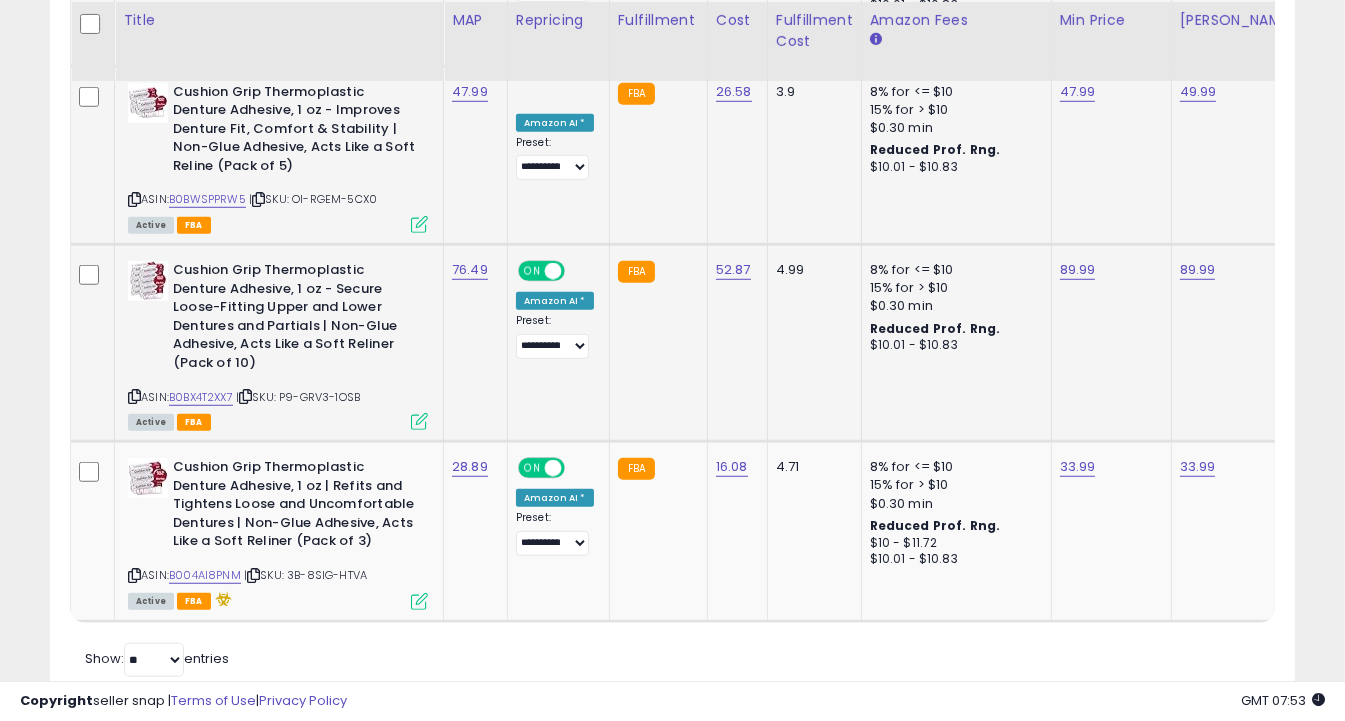scroll, scrollTop: 1966, scrollLeft: 0, axis: vertical 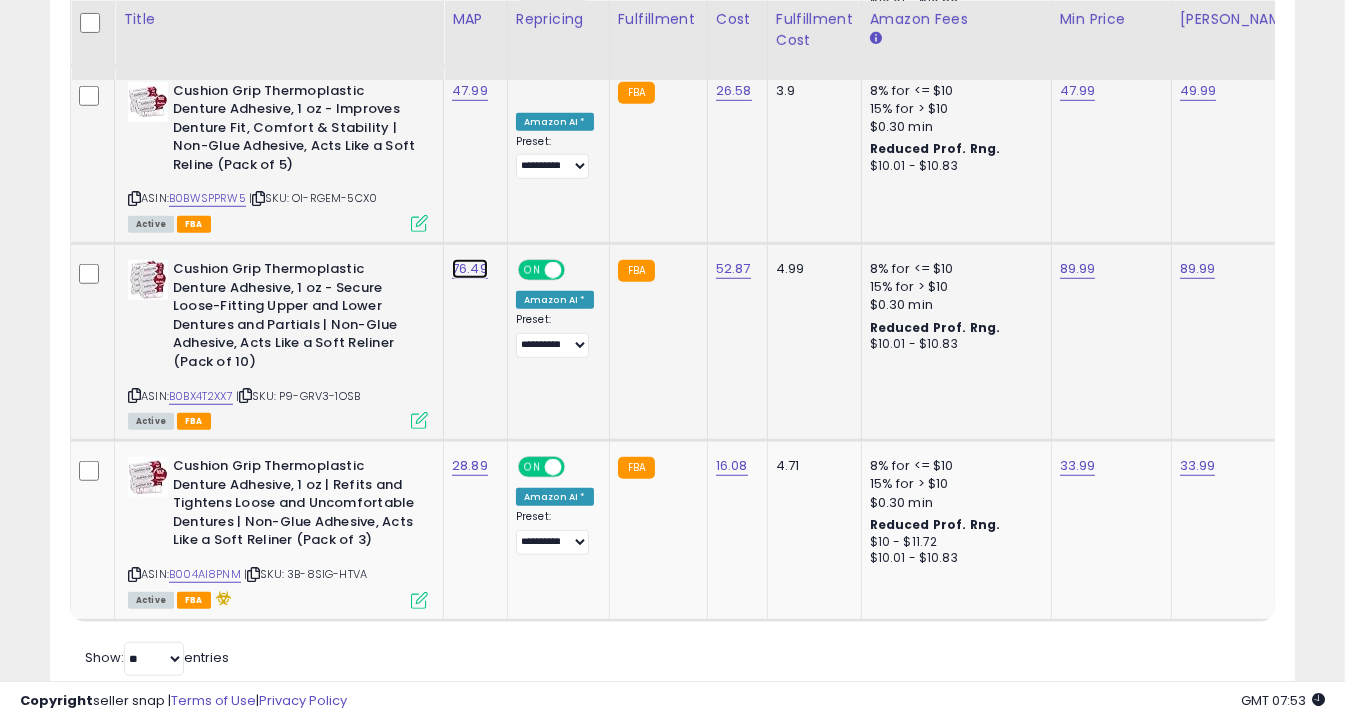 click on "76.49" at bounding box center (472, -642) 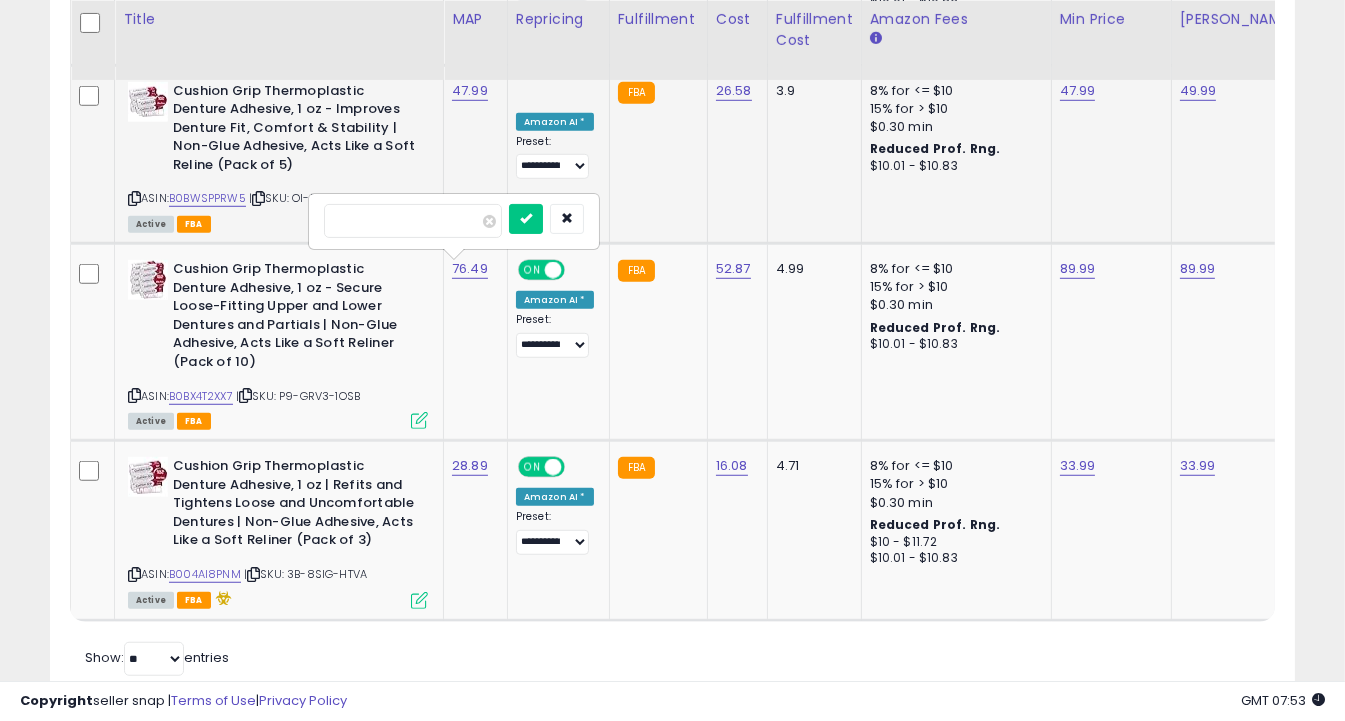 drag, startPoint x: 429, startPoint y: 215, endPoint x: 286, endPoint y: 209, distance: 143.12582 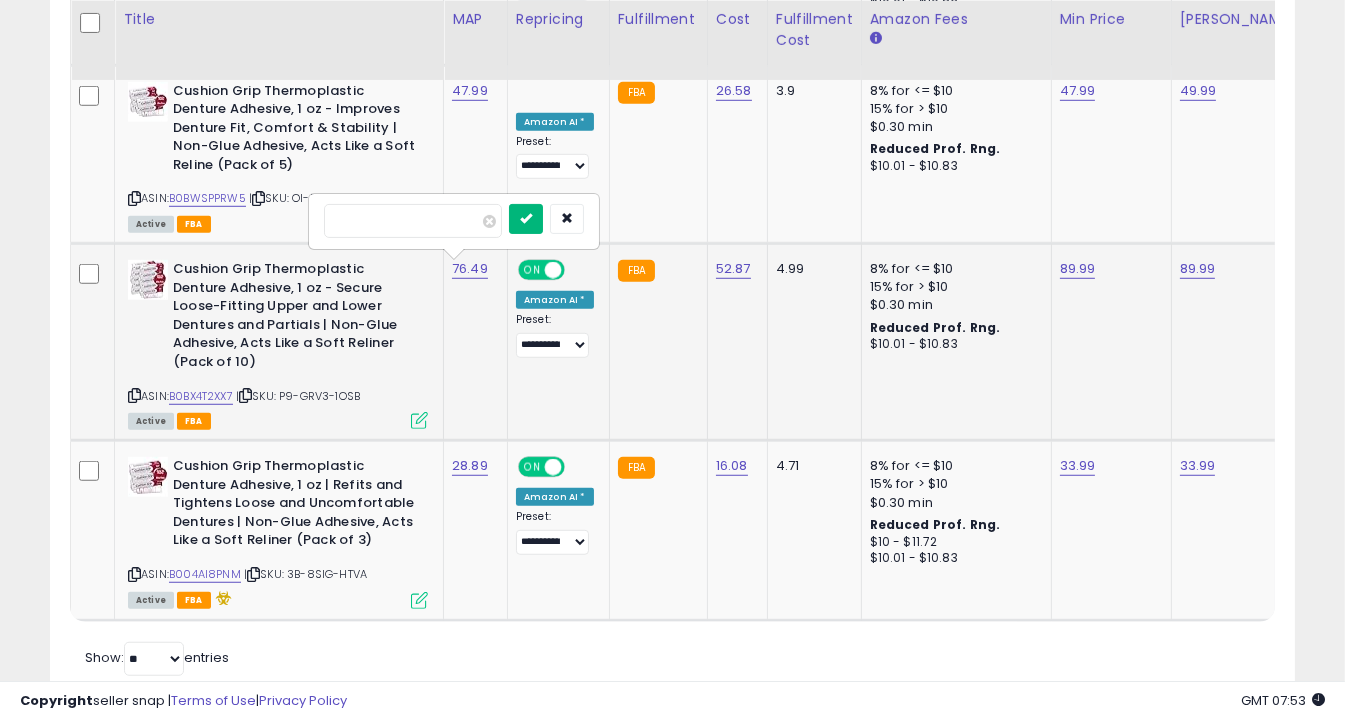 type on "*****" 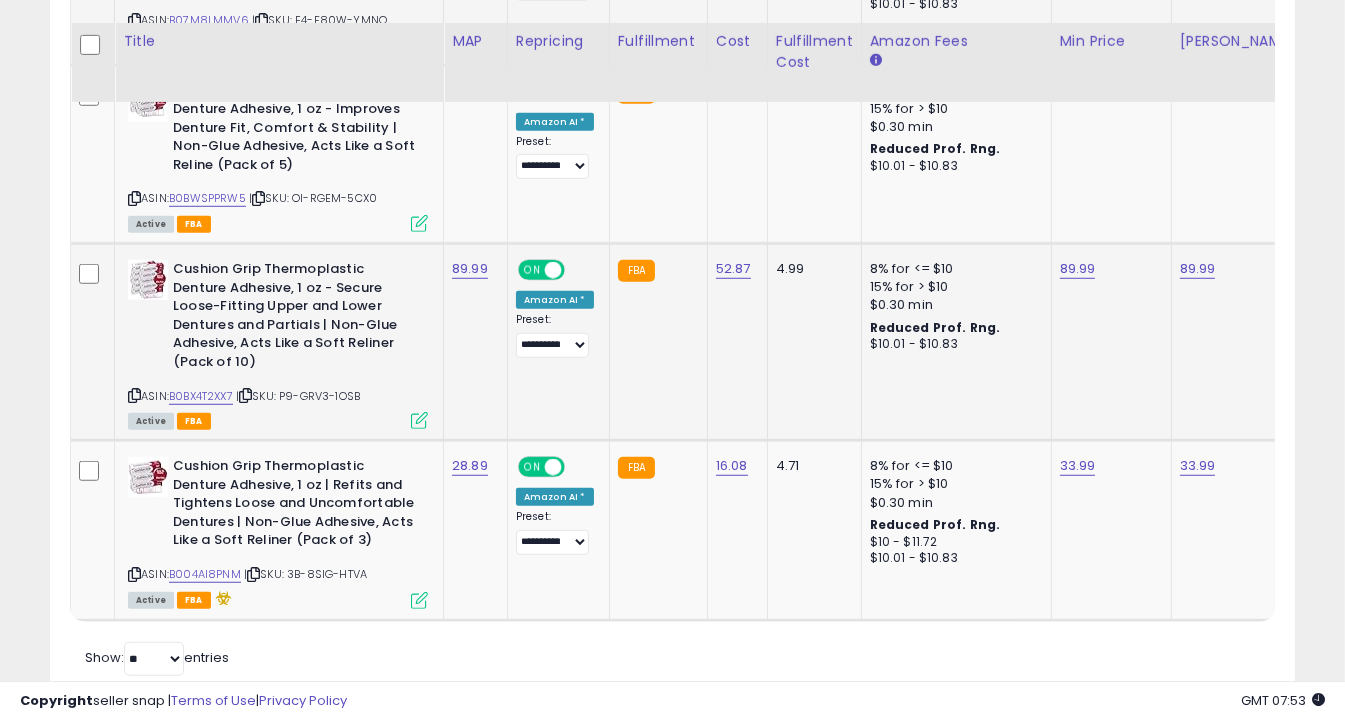 scroll, scrollTop: 2033, scrollLeft: 0, axis: vertical 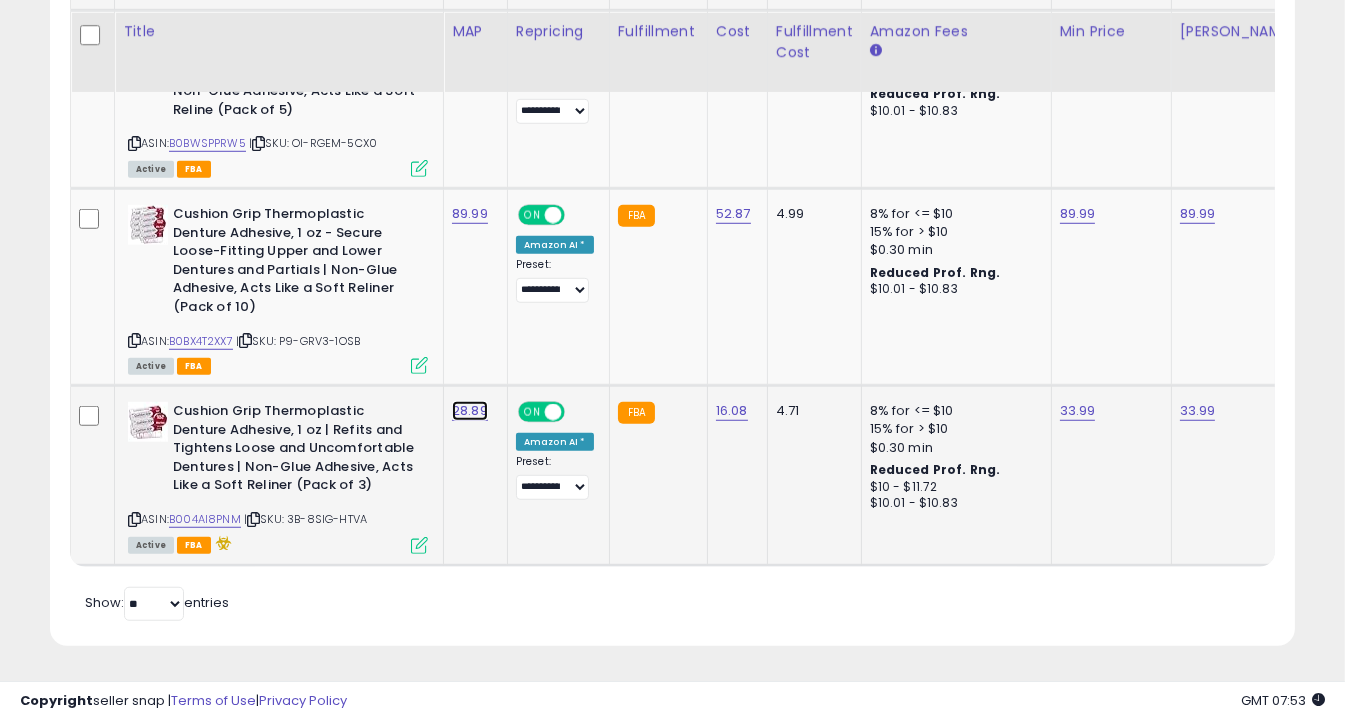 click on "28.89" at bounding box center [472, -697] 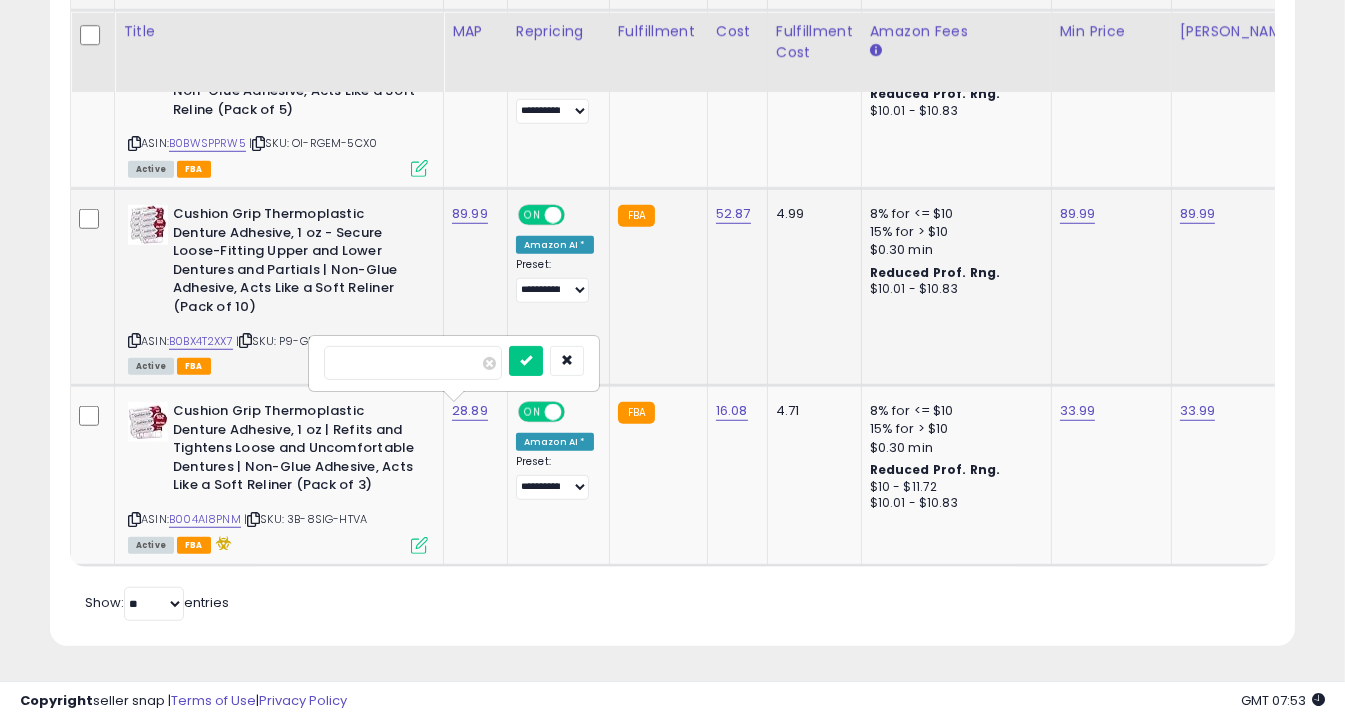 drag, startPoint x: 401, startPoint y: 350, endPoint x: 294, endPoint y: 328, distance: 109.23827 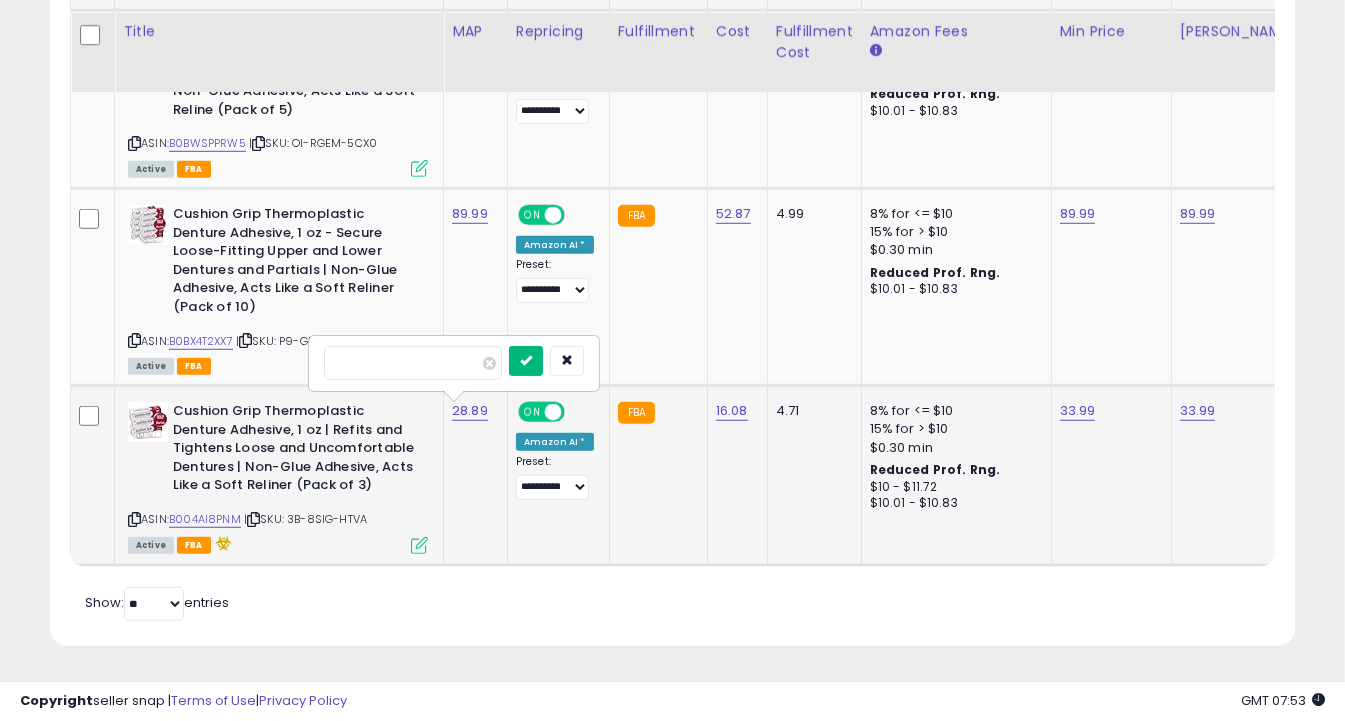 type on "*****" 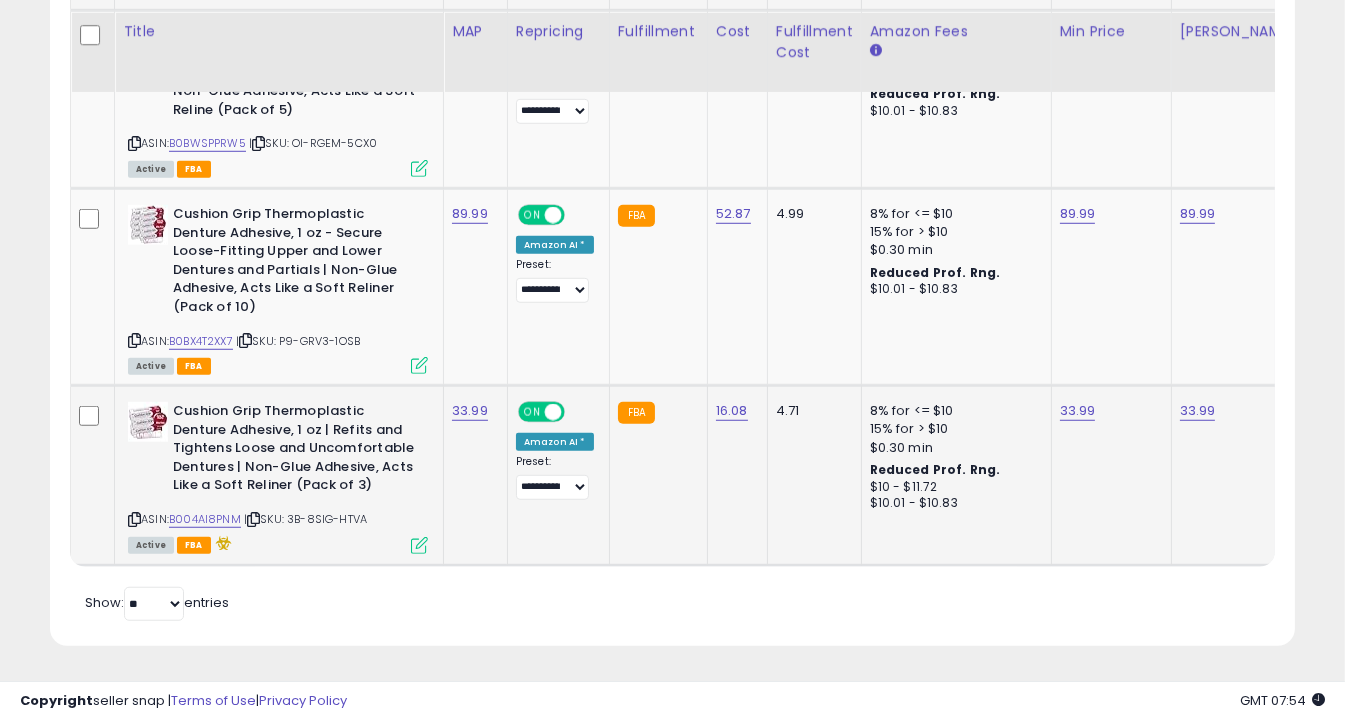 scroll, scrollTop: 0, scrollLeft: 12, axis: horizontal 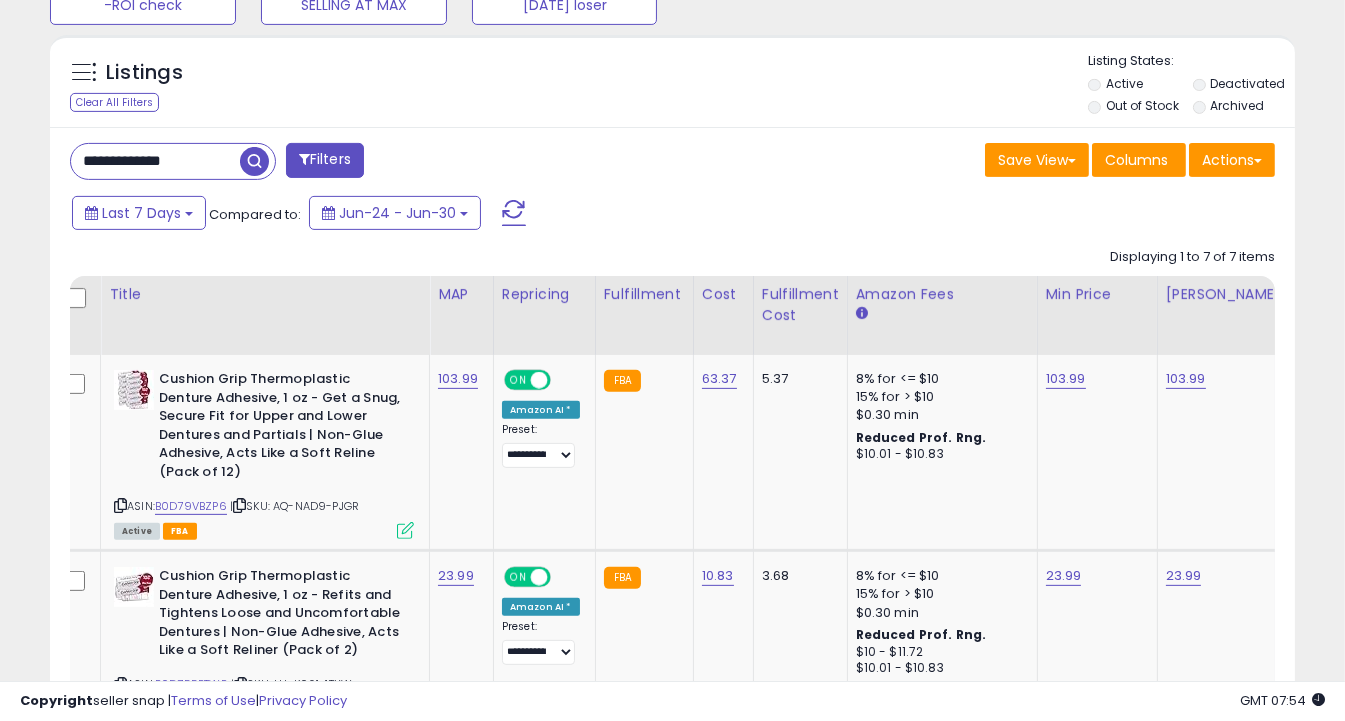 click on "Save View
Save As New View
Update Current View
Columns
Actions
Import  Export Visible Columns" at bounding box center (982, 162) 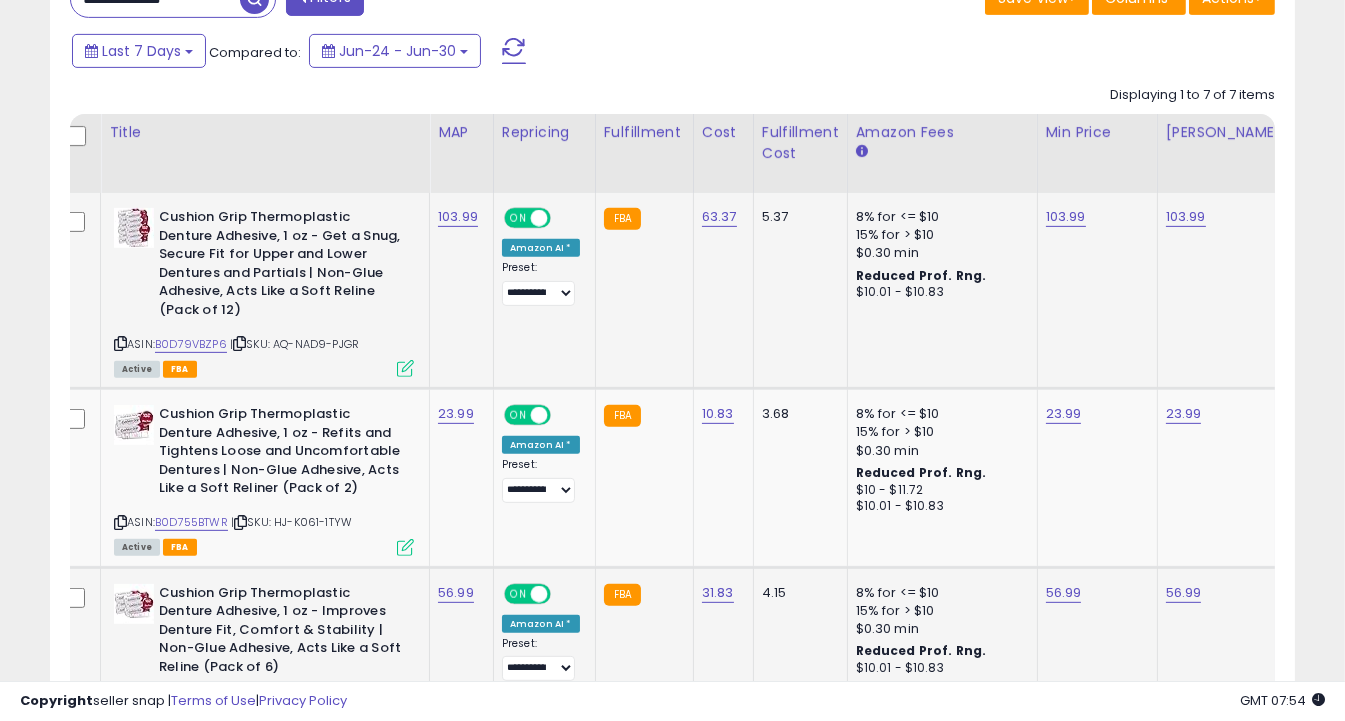 scroll, scrollTop: 1135, scrollLeft: 0, axis: vertical 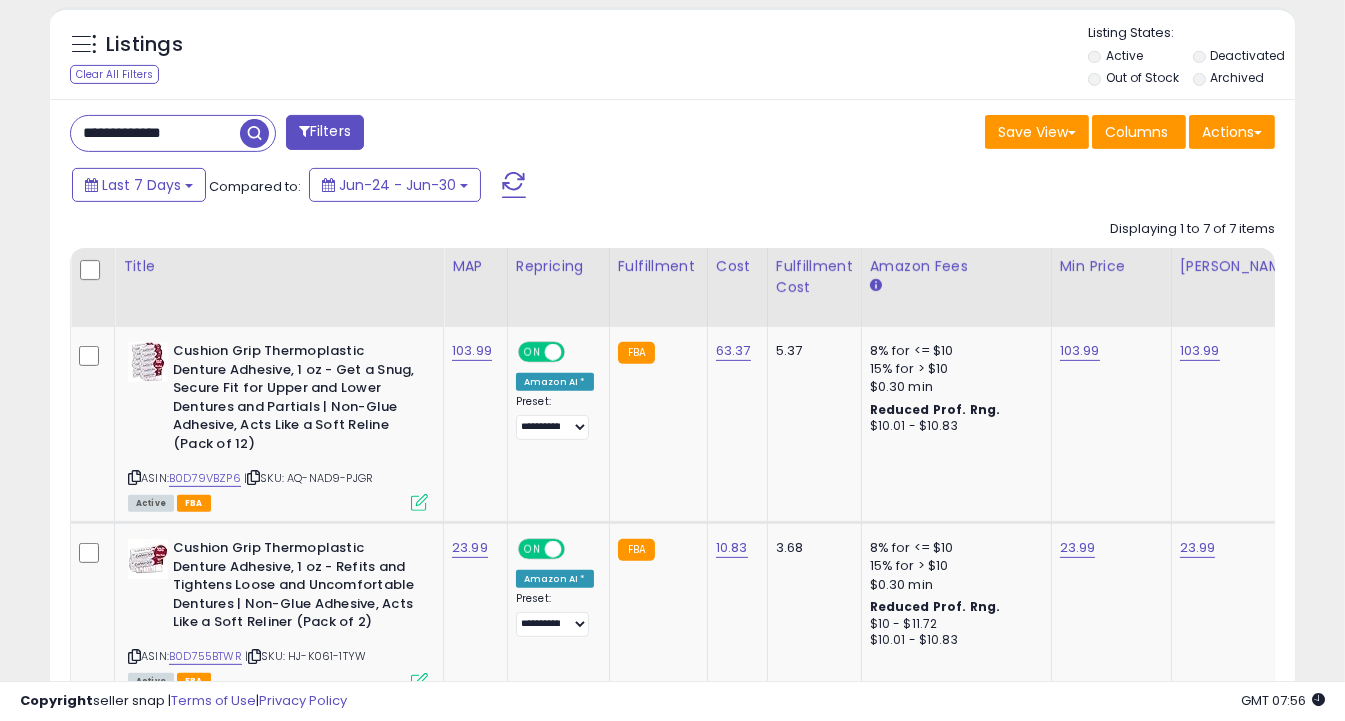 click on "Last 7 Days
Compared to:
Jun-24 - Jun-30" at bounding box center (519, 187) 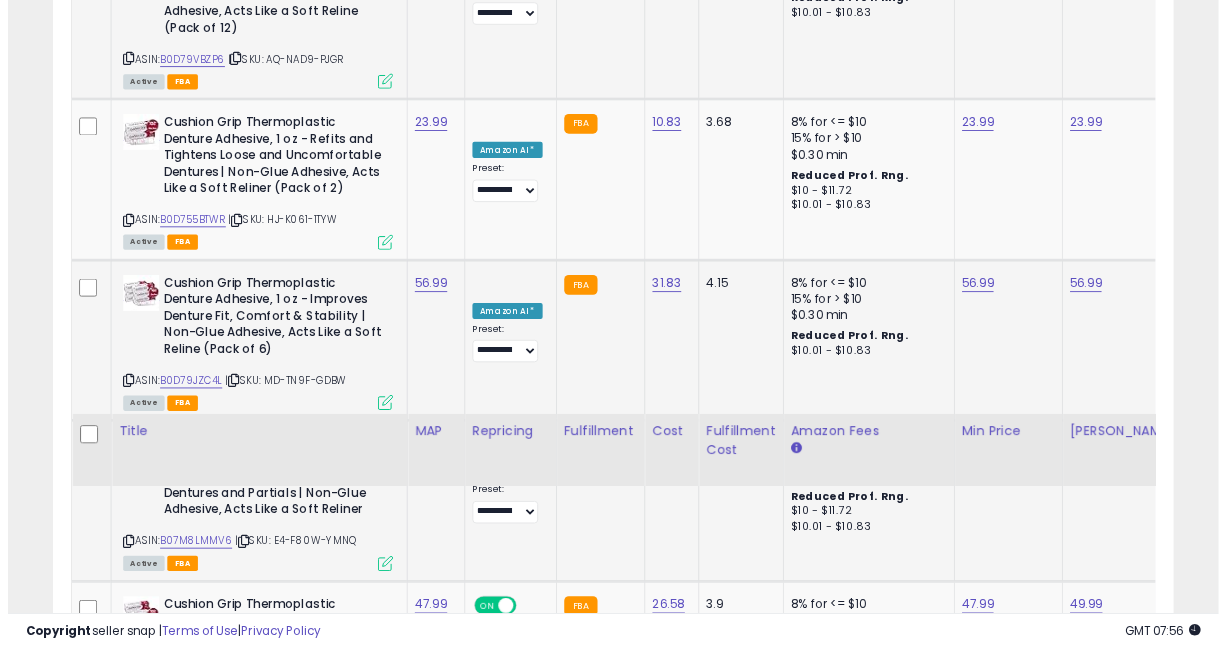 scroll, scrollTop: 1033, scrollLeft: 0, axis: vertical 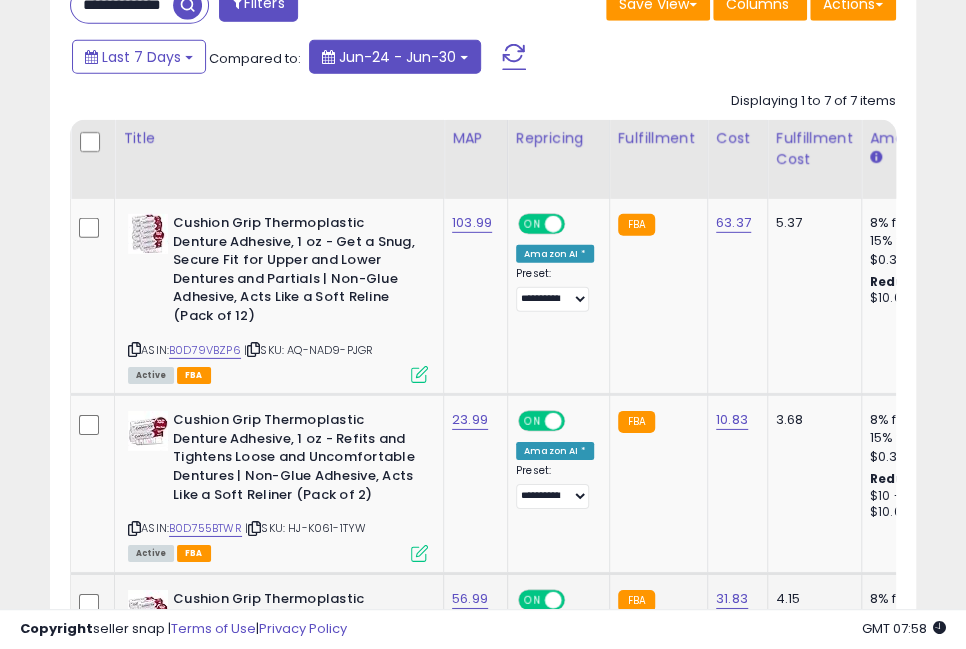 click on "Jun-24 - Jun-30" at bounding box center [395, 57] 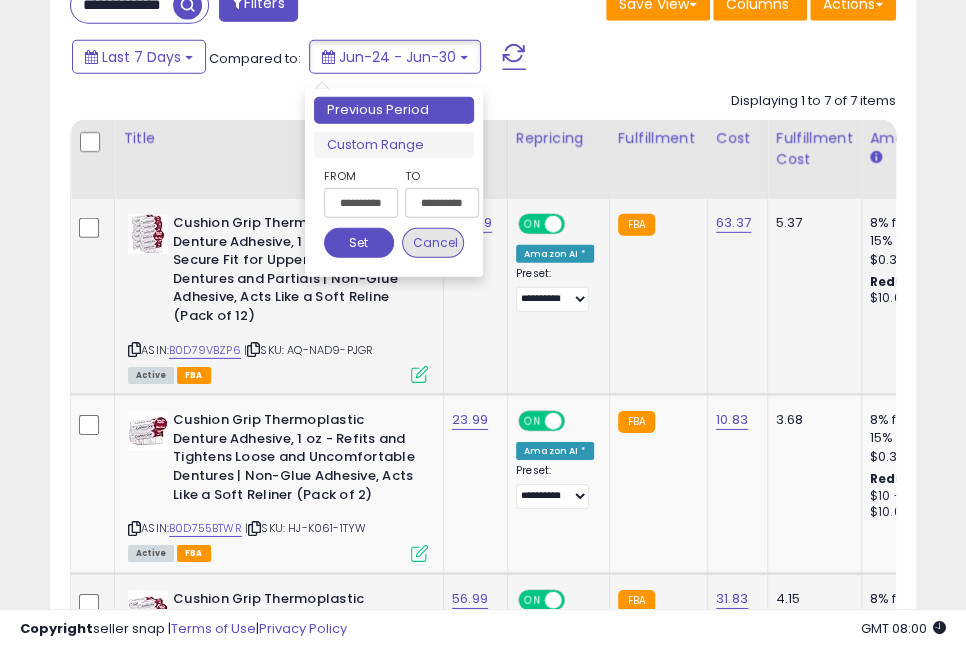 drag, startPoint x: 434, startPoint y: 235, endPoint x: 419, endPoint y: 236, distance: 15.033297 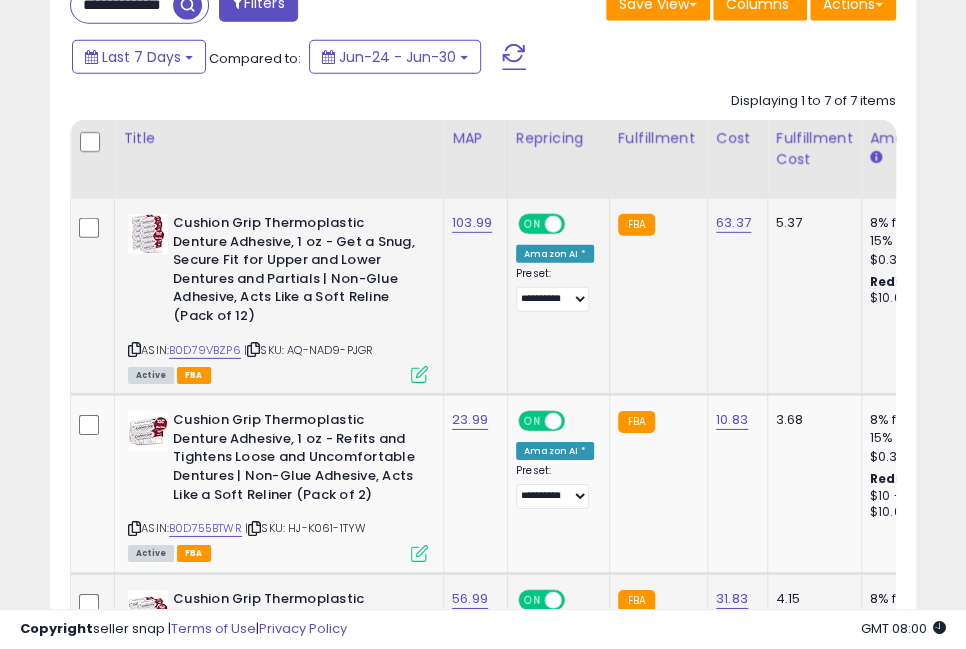 scroll, scrollTop: 0, scrollLeft: 14, axis: horizontal 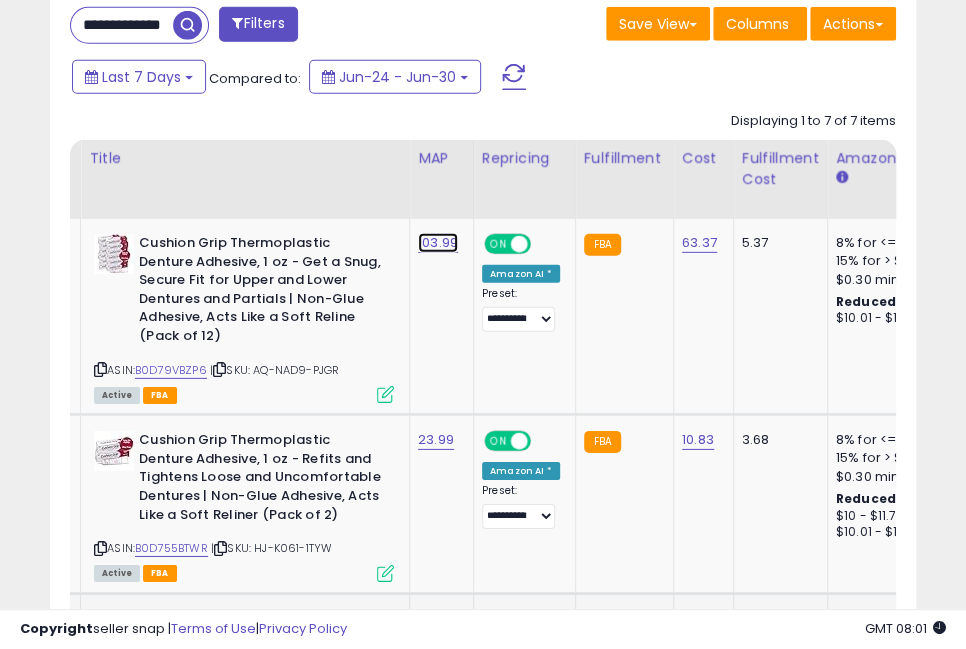 click on "103.99" at bounding box center [438, 243] 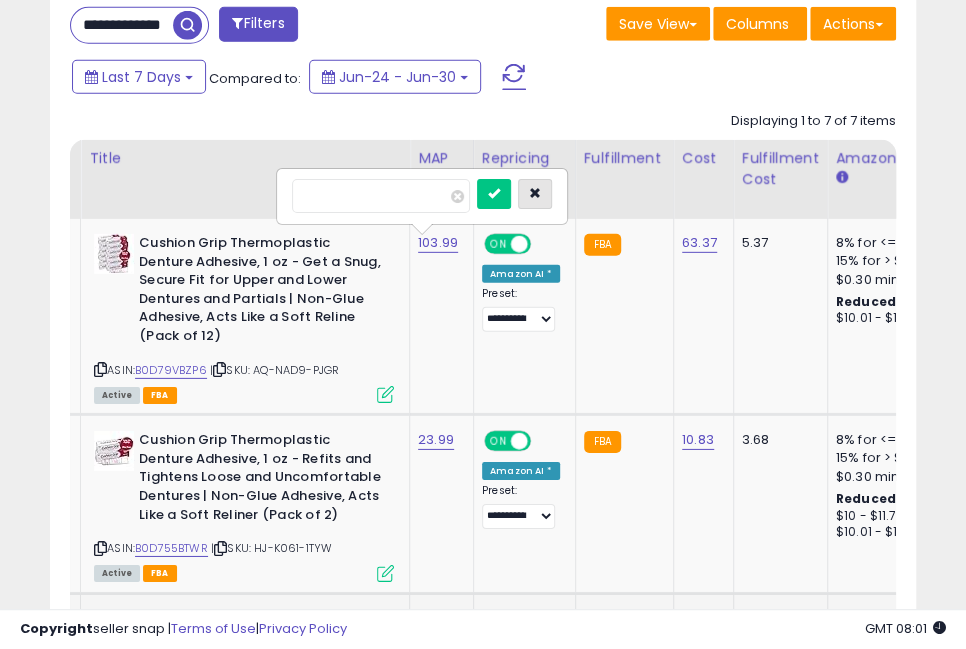 drag, startPoint x: 563, startPoint y: 190, endPoint x: 533, endPoint y: 217, distance: 40.36087 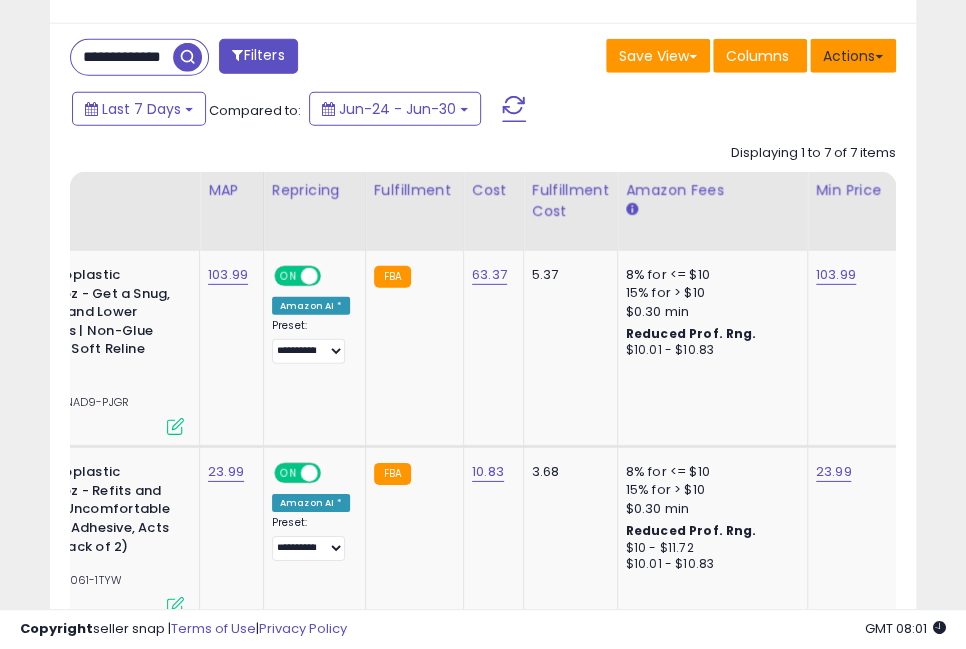 click on "Actions" at bounding box center [853, 56] 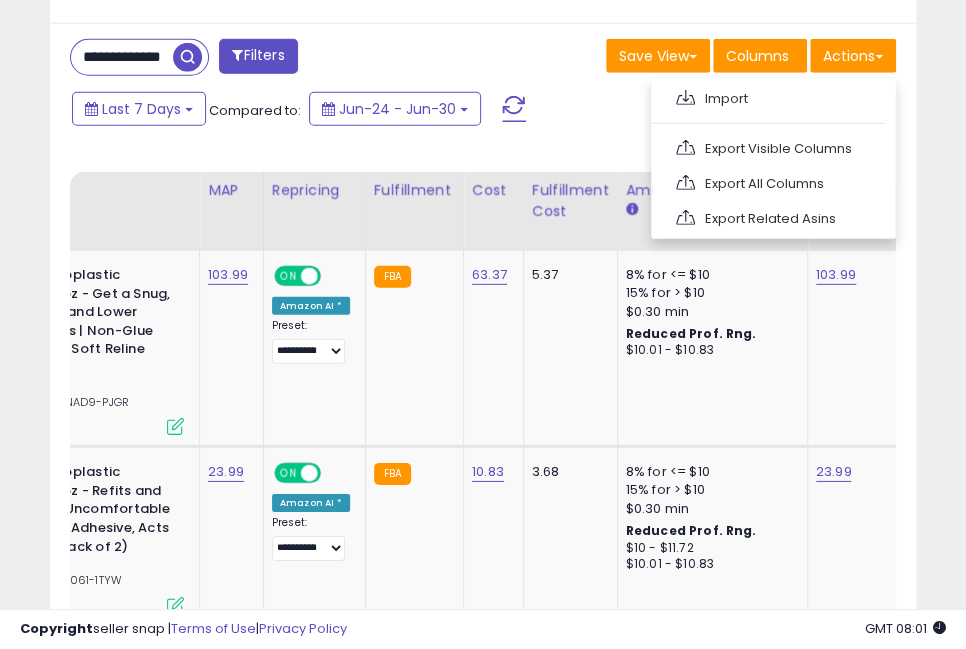 click on "**********" at bounding box center [483, -193] 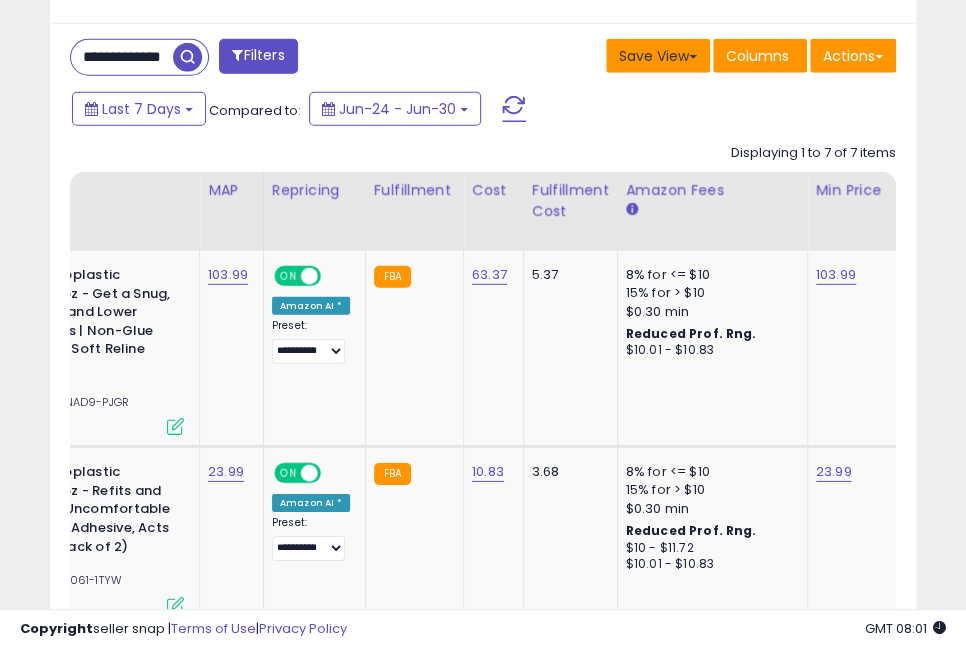 click on "Save View" at bounding box center (658, 56) 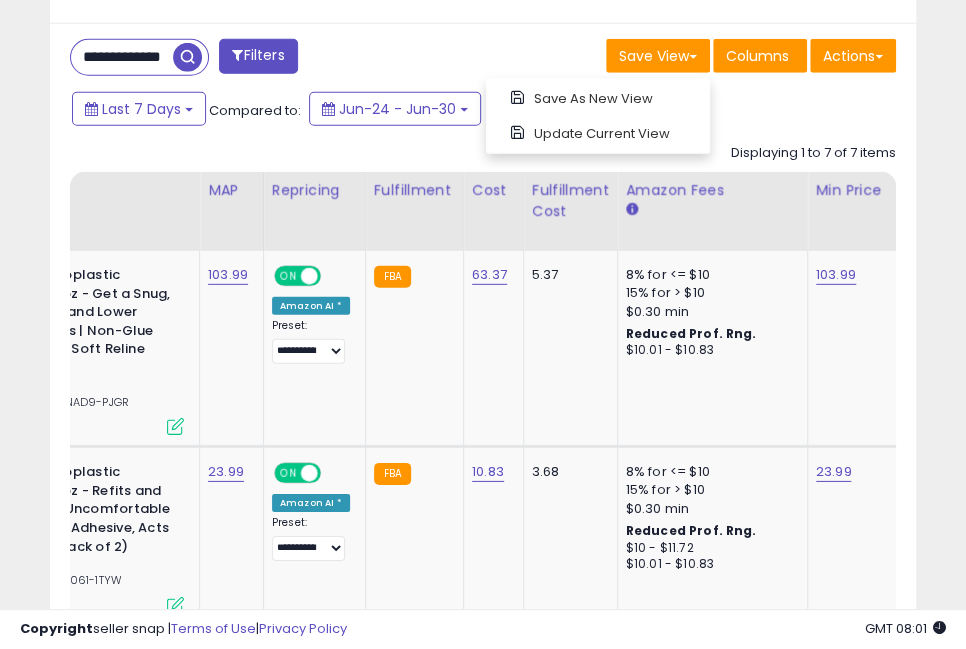 click on "Listings
Clear All Filters" at bounding box center (483, 738) 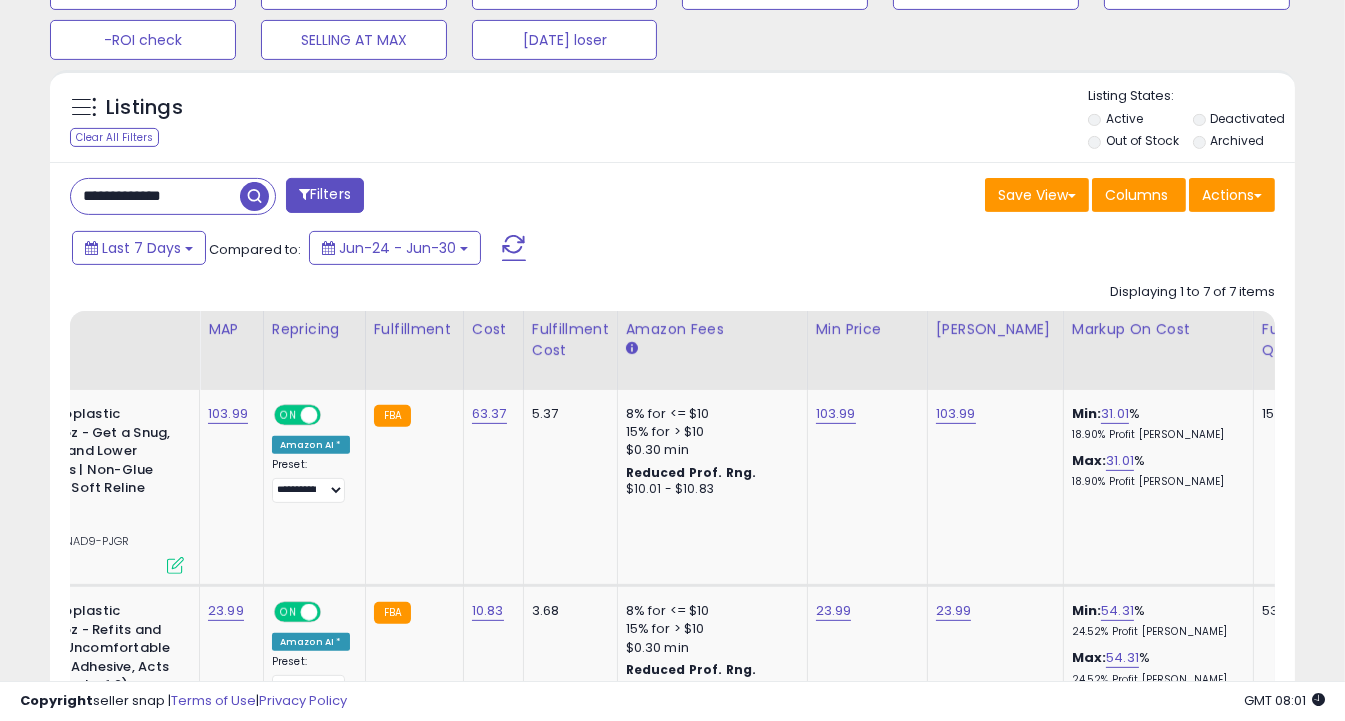 click on "Last 7 Days
Compared to:
Jun-24 - Jun-30" at bounding box center [519, 250] 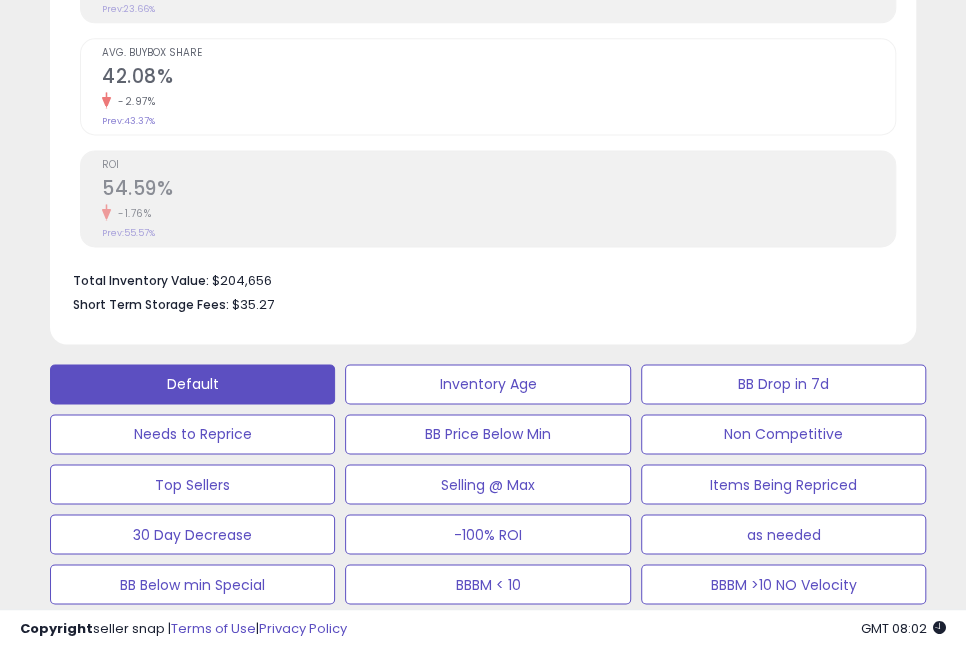 click on "**********" at bounding box center (483, 963) 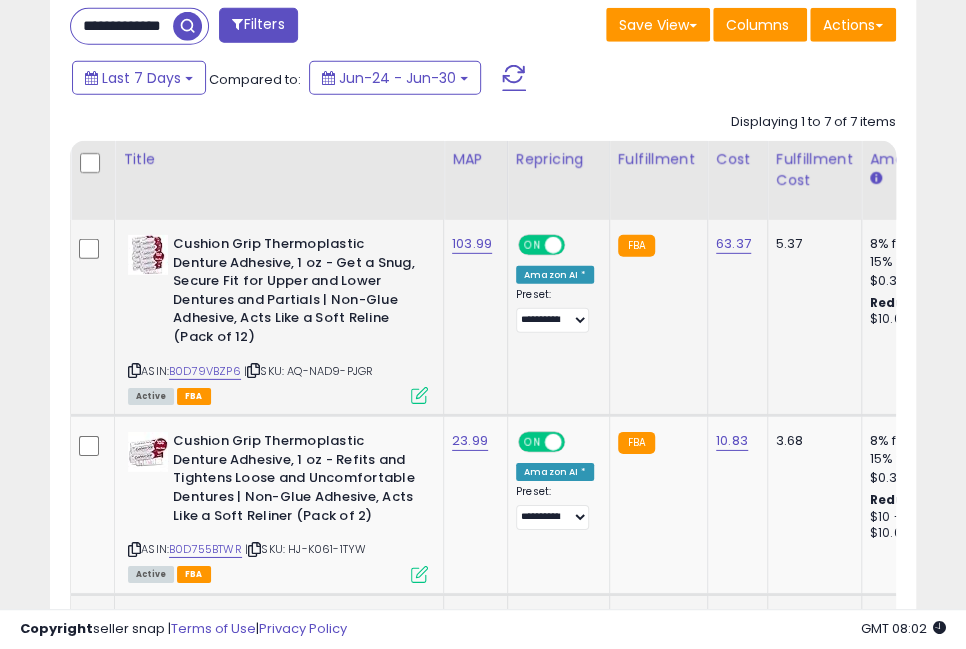 scroll, scrollTop: 0, scrollLeft: 5, axis: horizontal 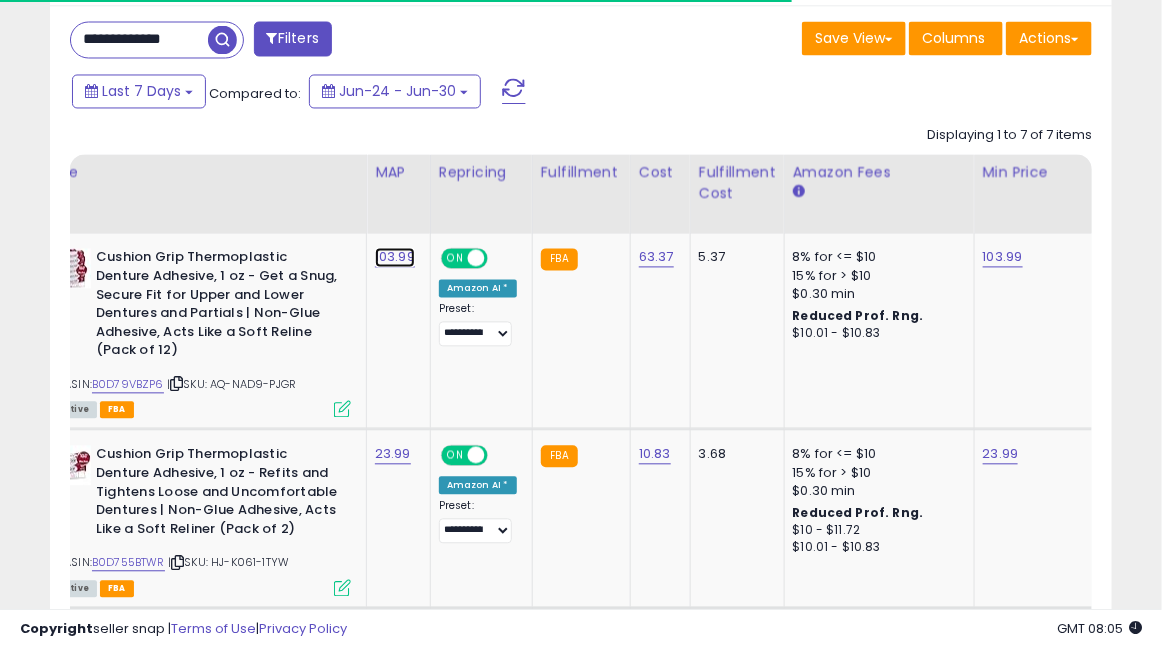 click on "103.99" at bounding box center (395, 258) 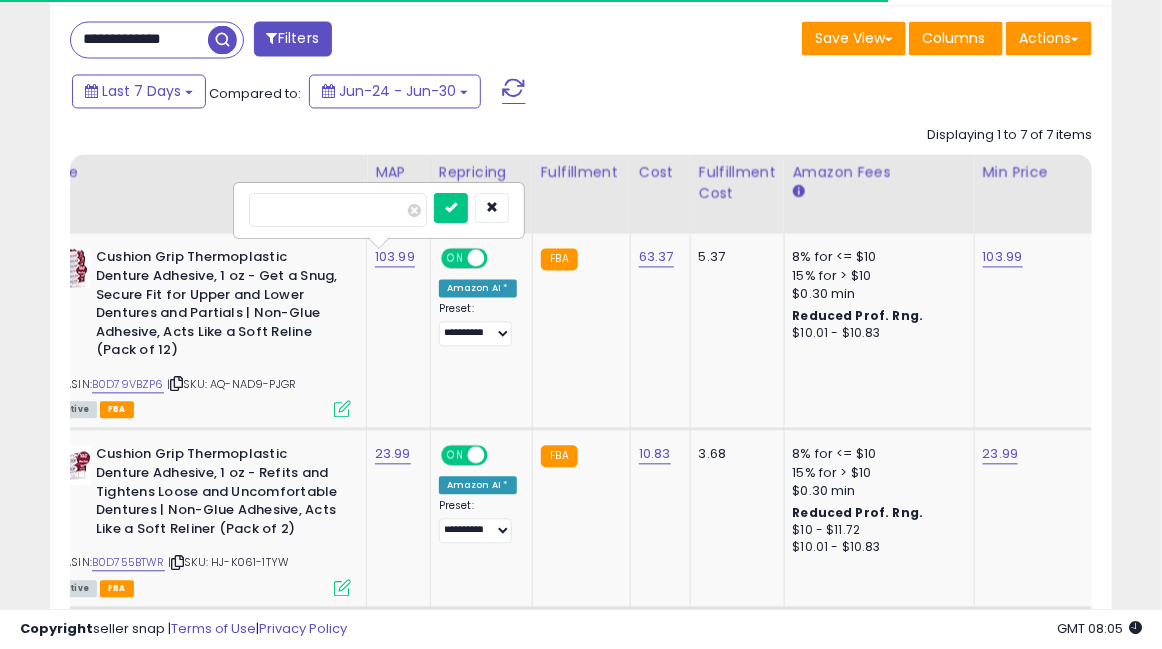drag, startPoint x: 328, startPoint y: 183, endPoint x: 232, endPoint y: 163, distance: 98.0612 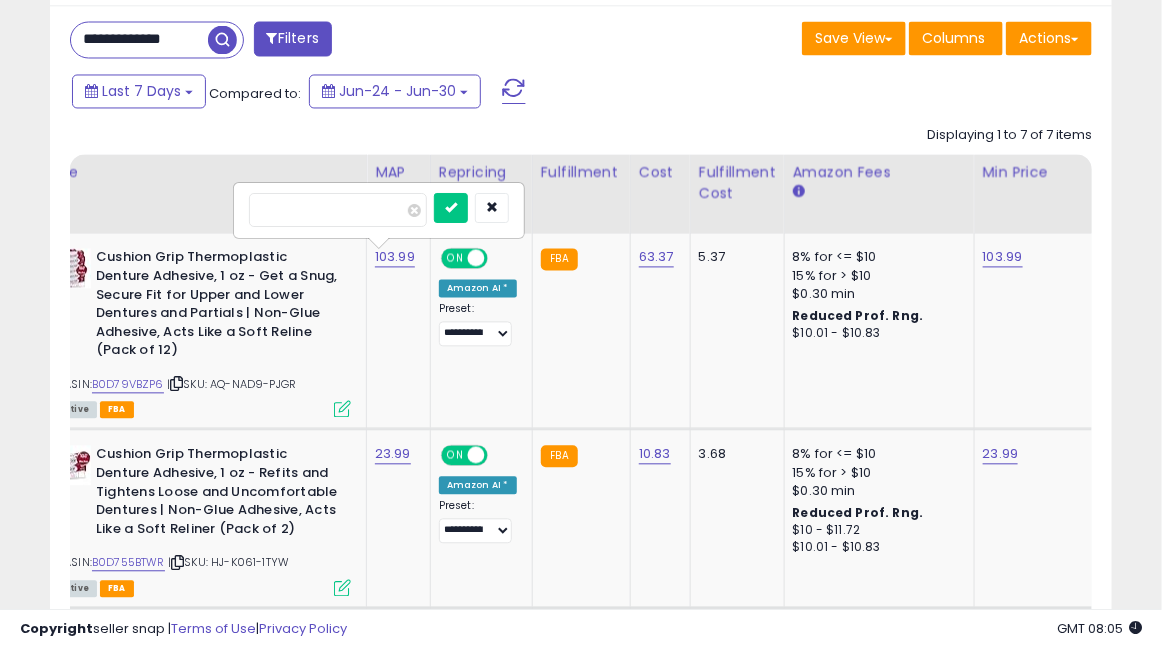 type on "*****" 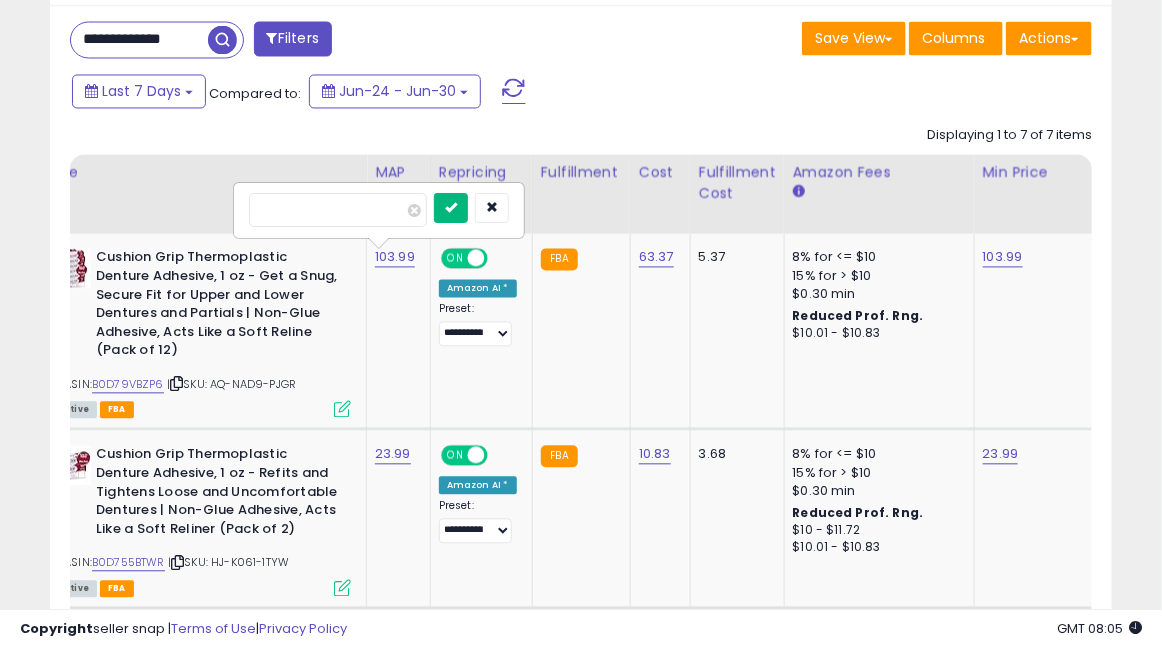 click at bounding box center (451, 208) 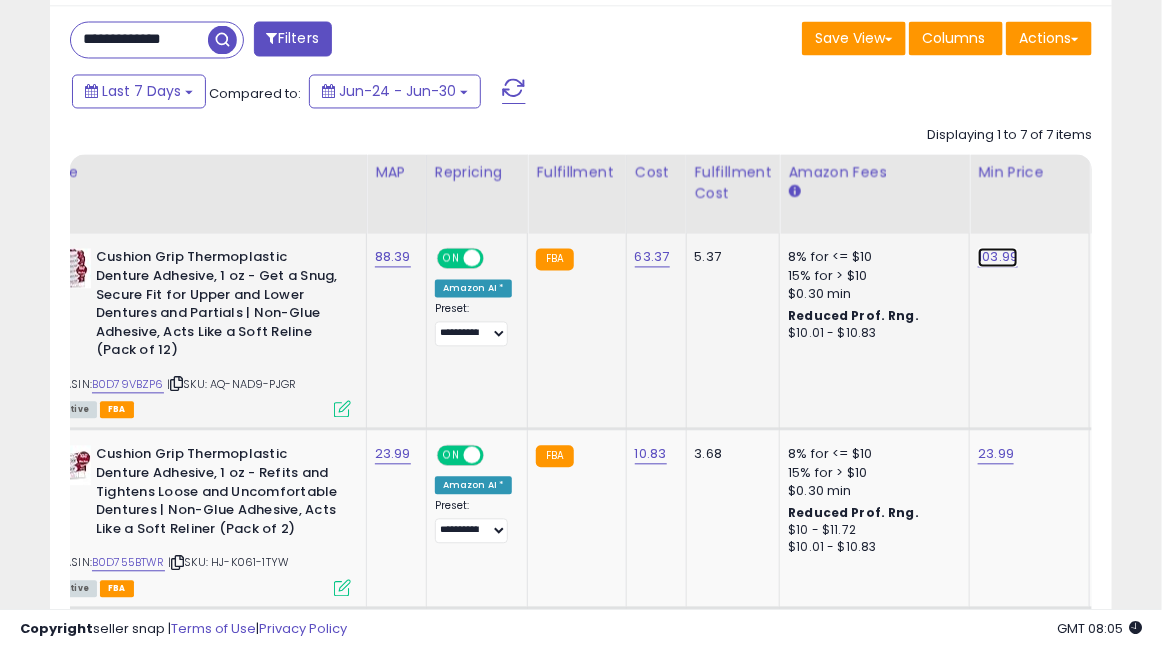 click on "103.99" at bounding box center (998, 258) 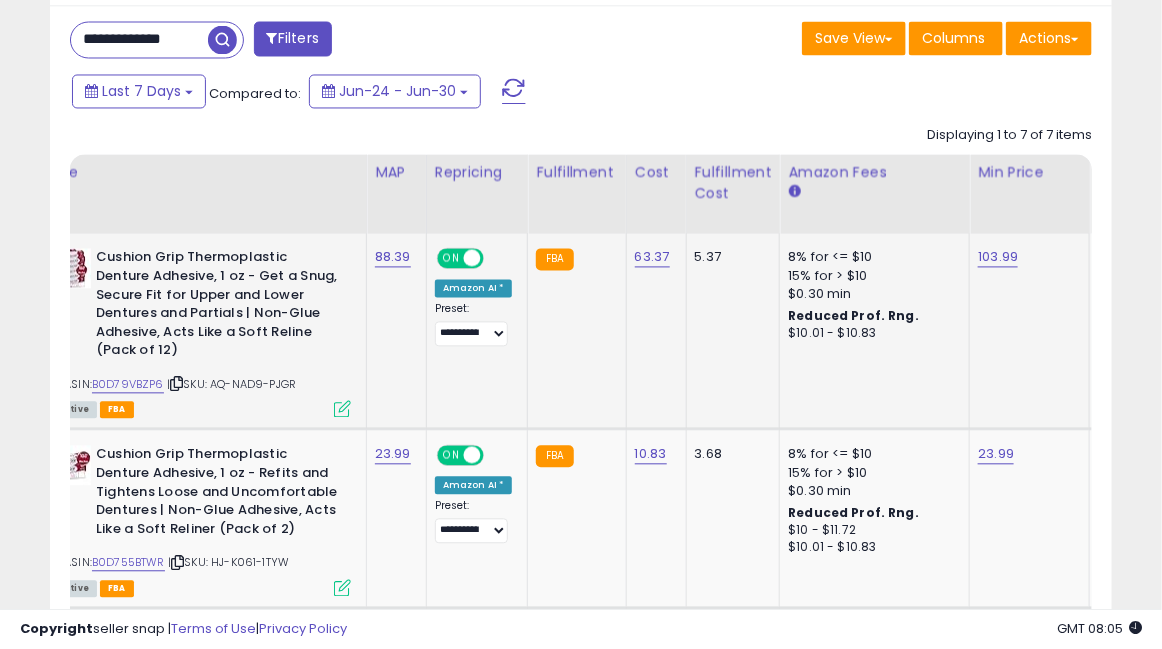 scroll, scrollTop: 0, scrollLeft: 170, axis: horizontal 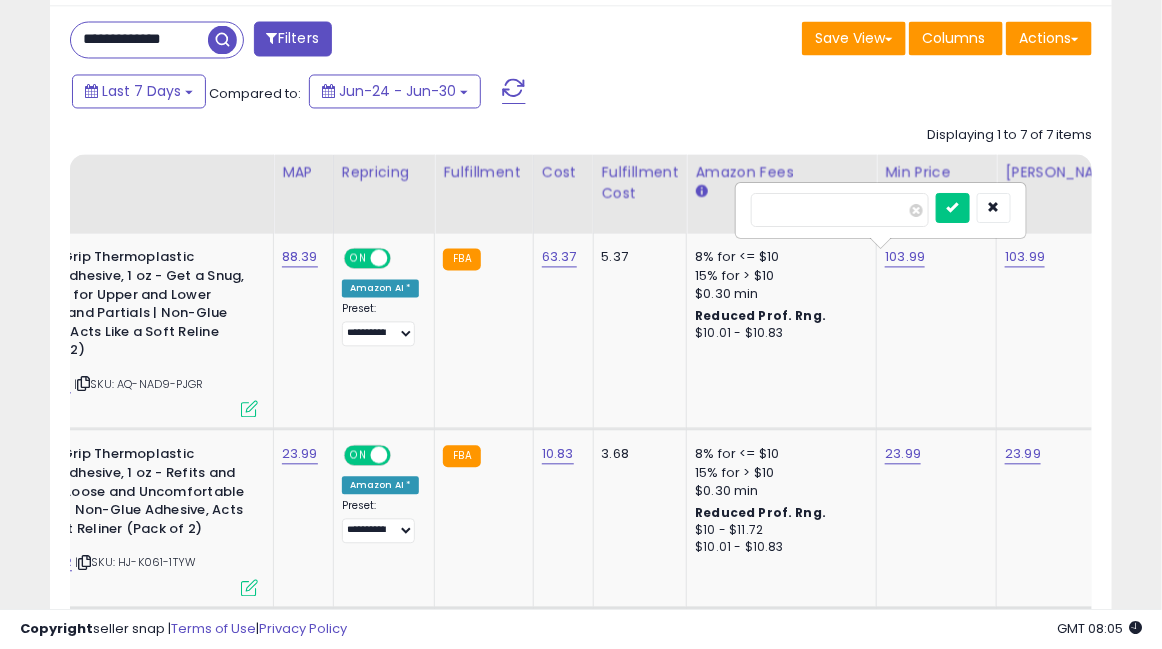 drag, startPoint x: 815, startPoint y: 188, endPoint x: 690, endPoint y: 177, distance: 125.48307 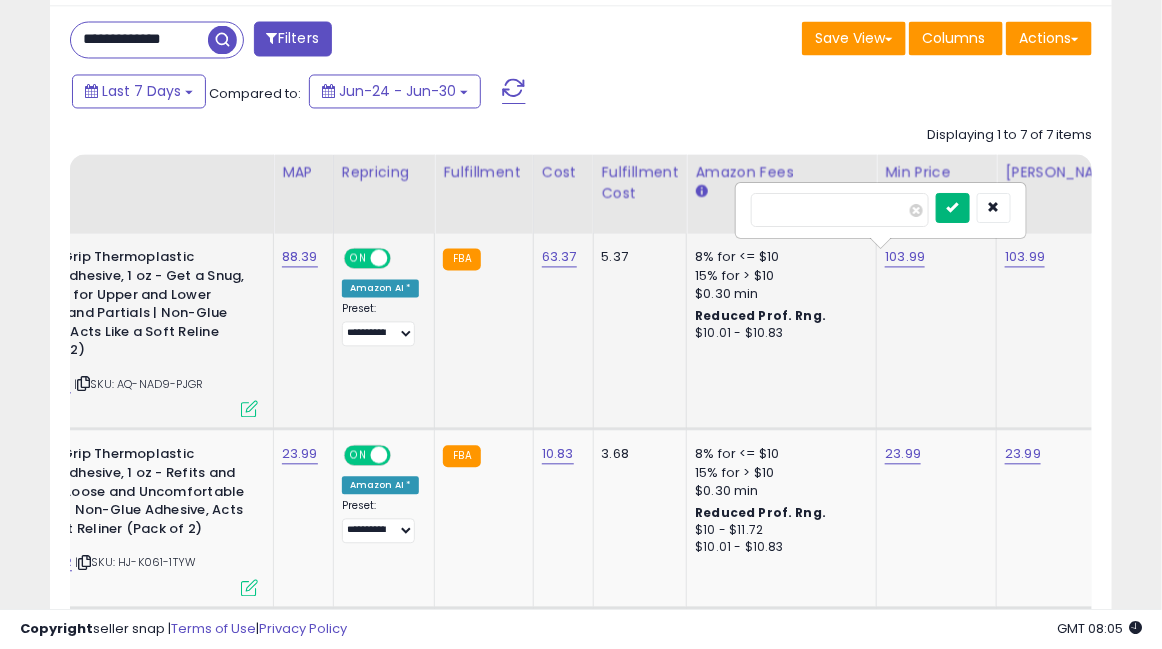 type on "*****" 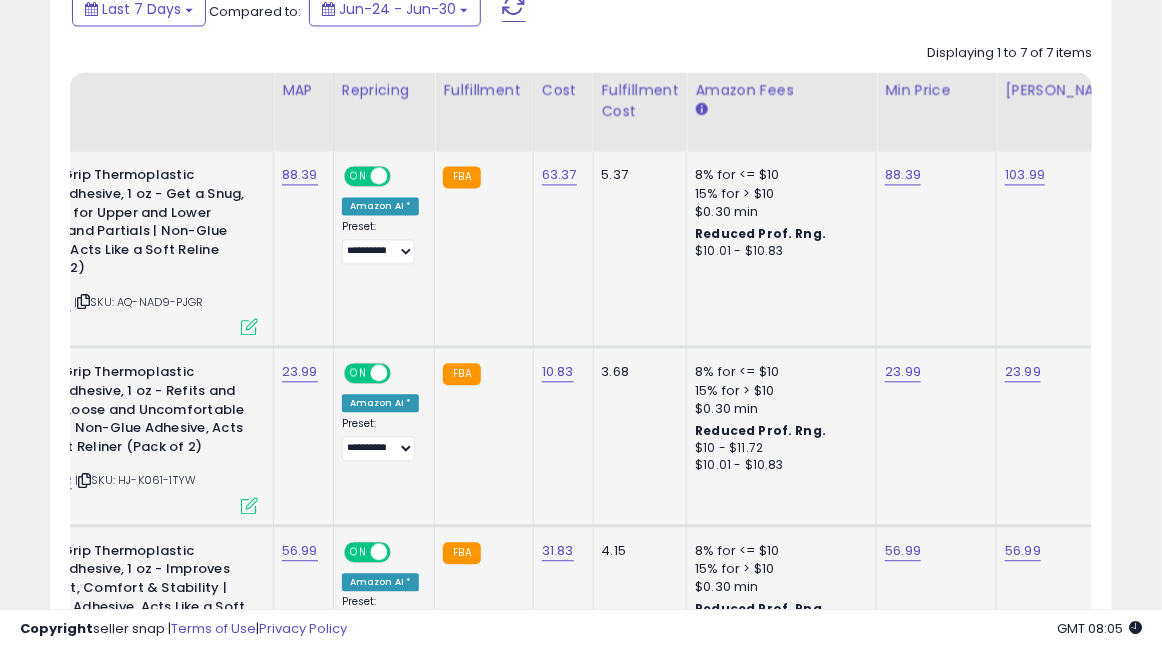 scroll, scrollTop: 1309, scrollLeft: 0, axis: vertical 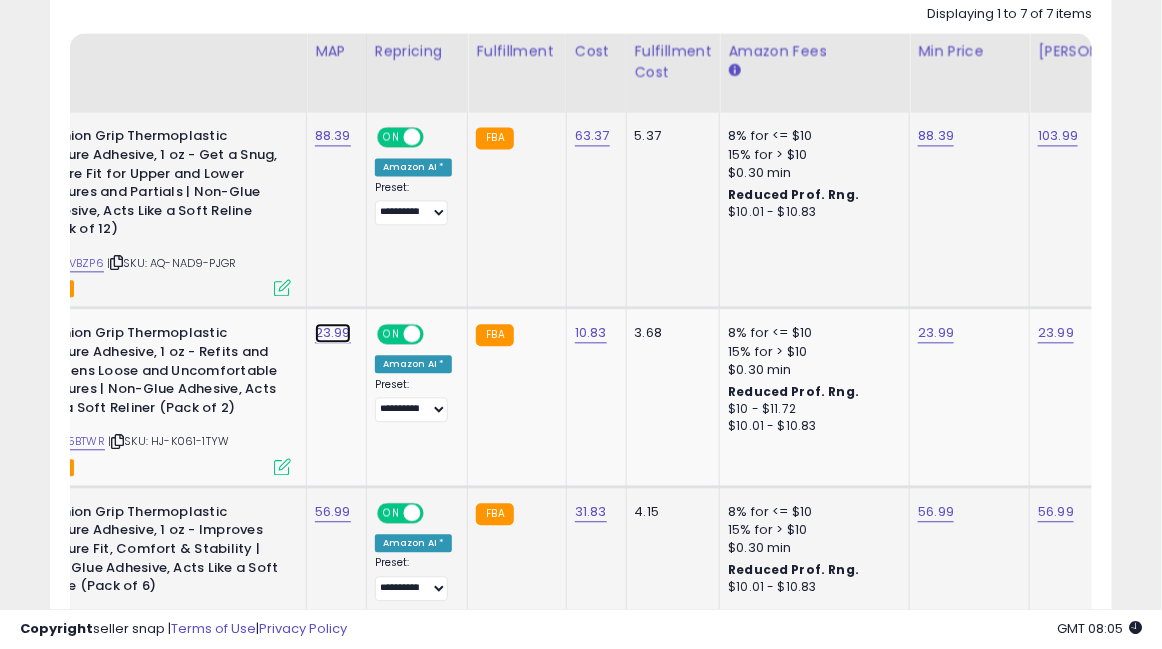 click on "23.99" at bounding box center (333, 136) 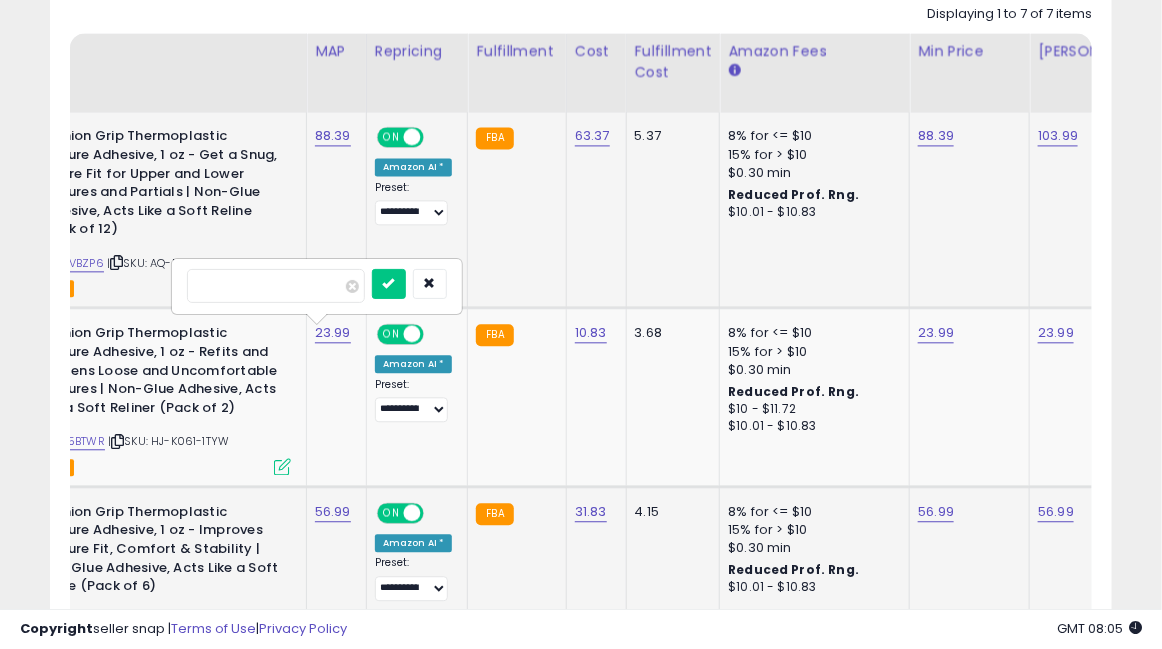 drag, startPoint x: 184, startPoint y: 252, endPoint x: 155, endPoint y: 253, distance: 29.017237 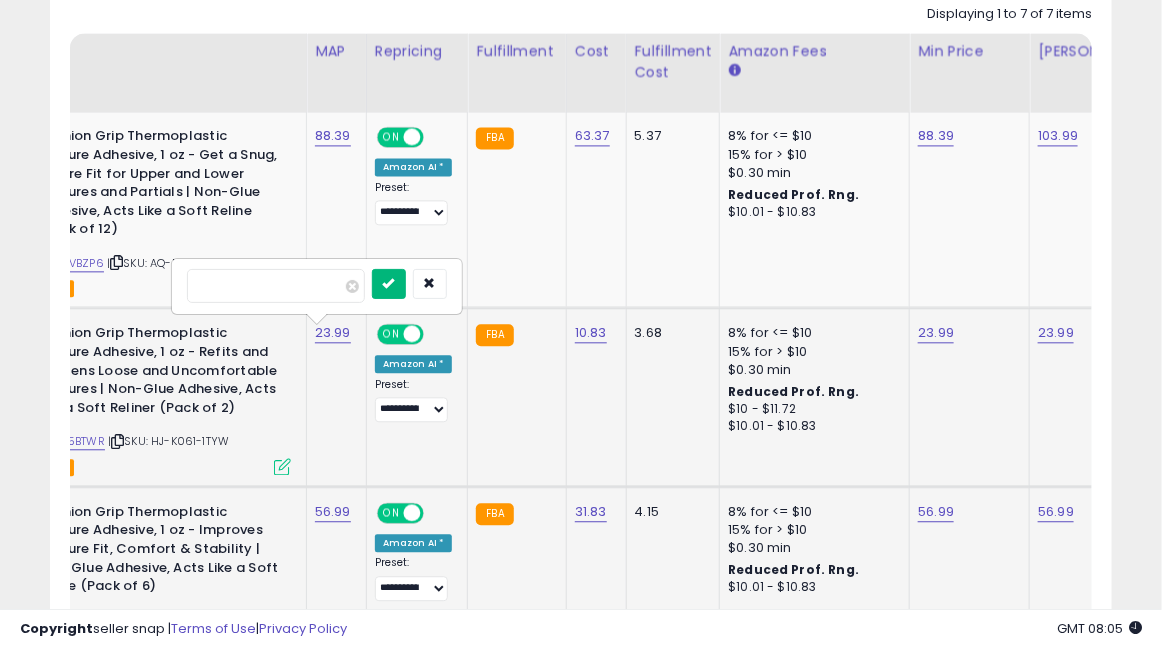 type on "*****" 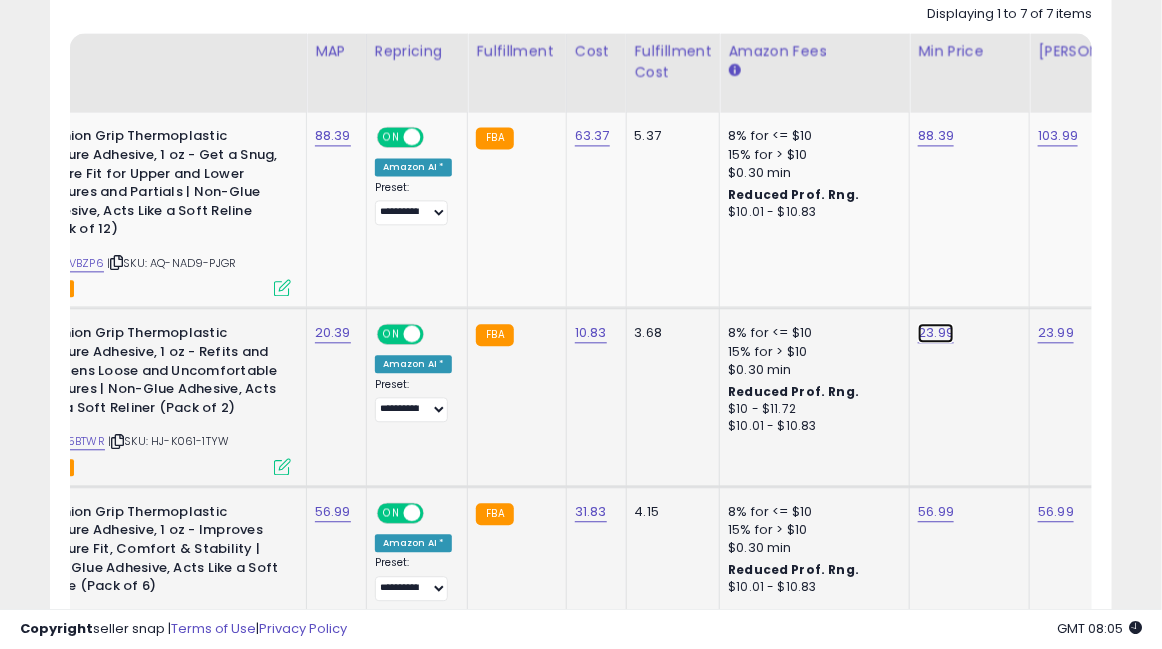 click on "23.99" at bounding box center [936, 136] 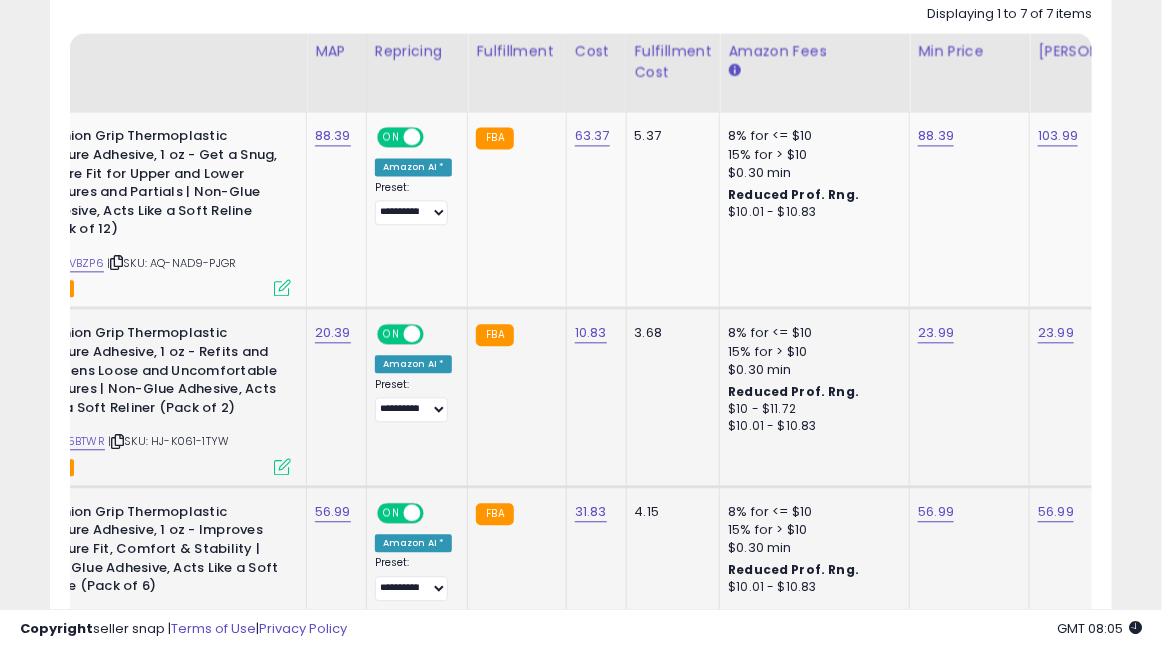 scroll, scrollTop: 0, scrollLeft: 167, axis: horizontal 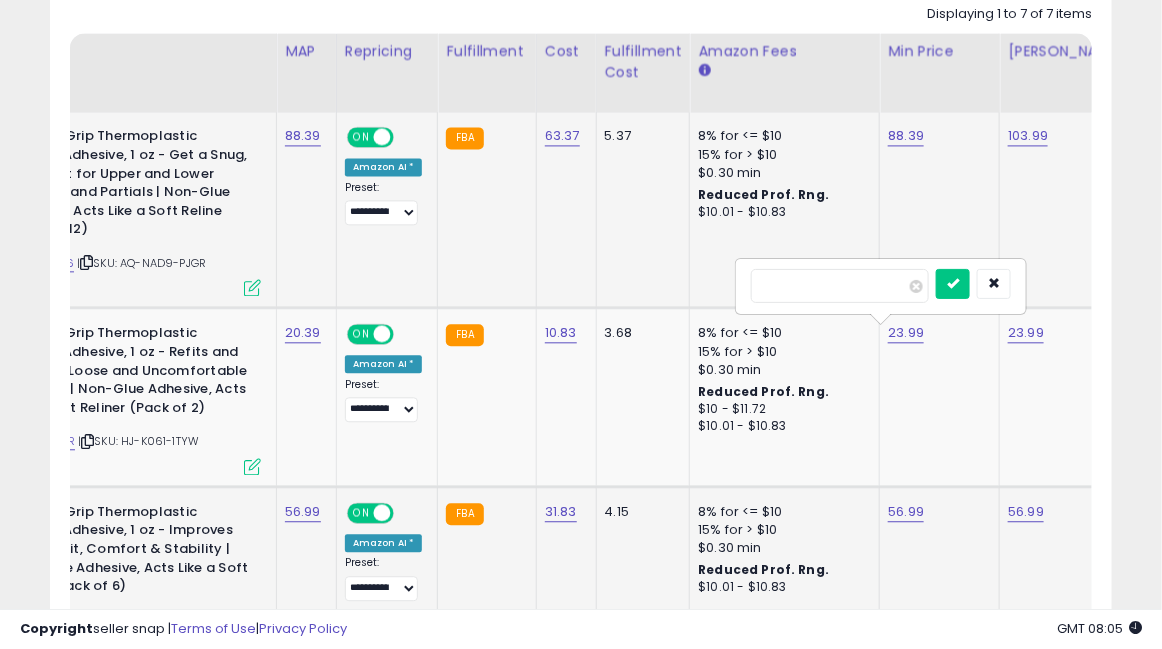 drag, startPoint x: 820, startPoint y: 263, endPoint x: 688, endPoint y: 251, distance: 132.54433 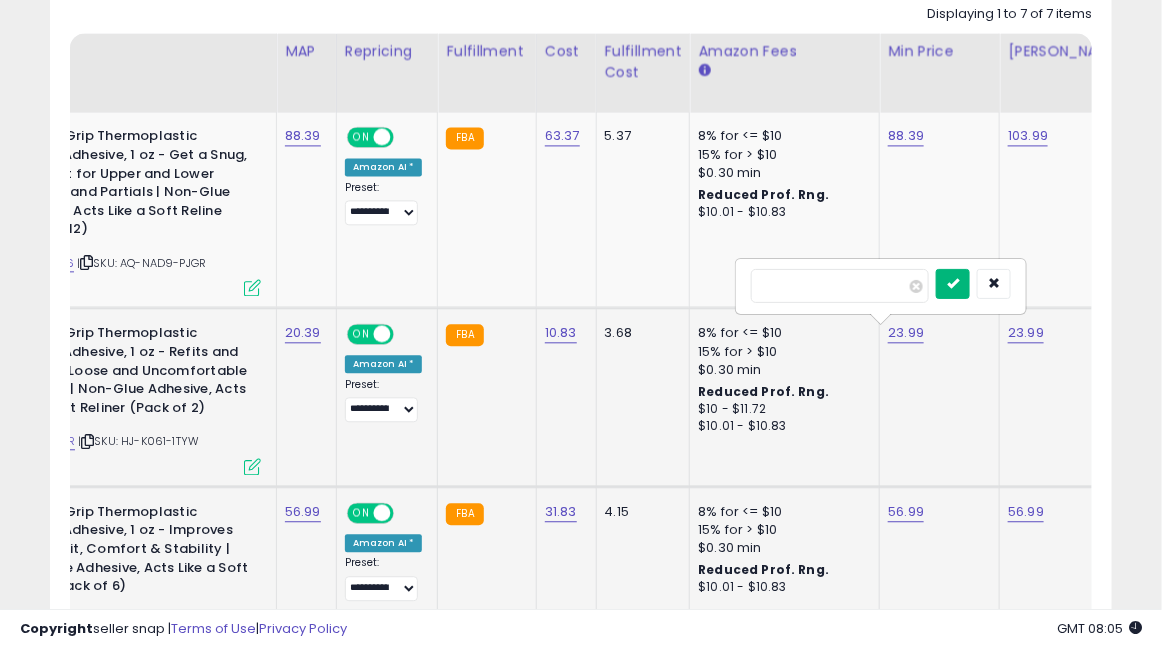 type on "*****" 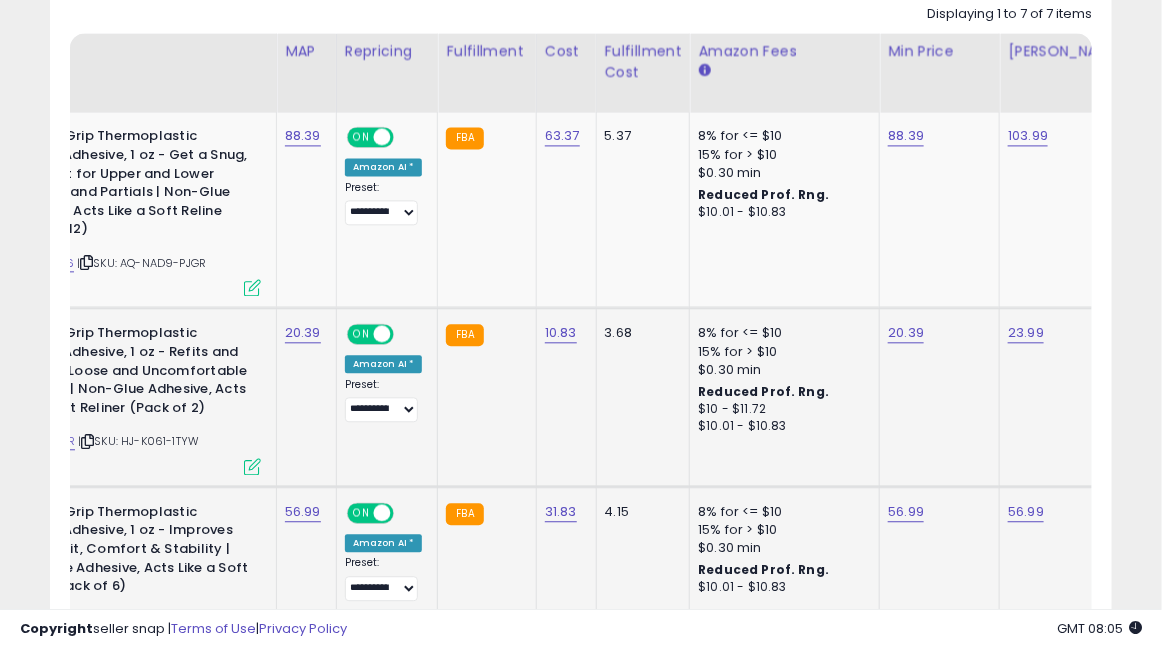 scroll, scrollTop: 0, scrollLeft: 123, axis: horizontal 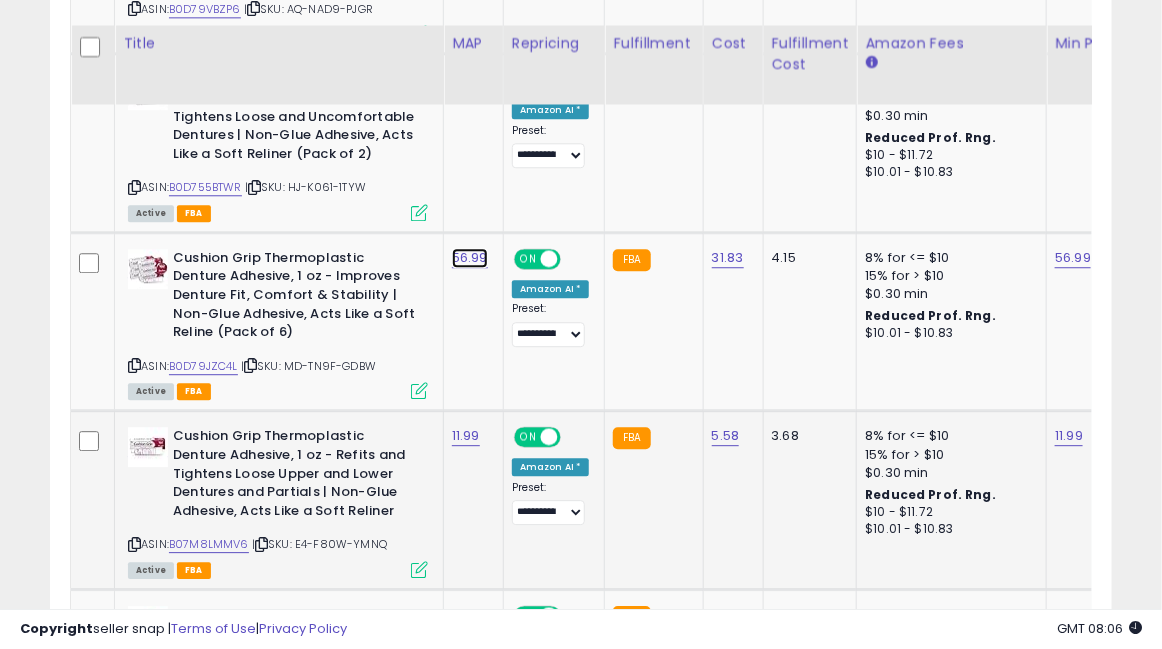 click on "56.99" at bounding box center [470, -118] 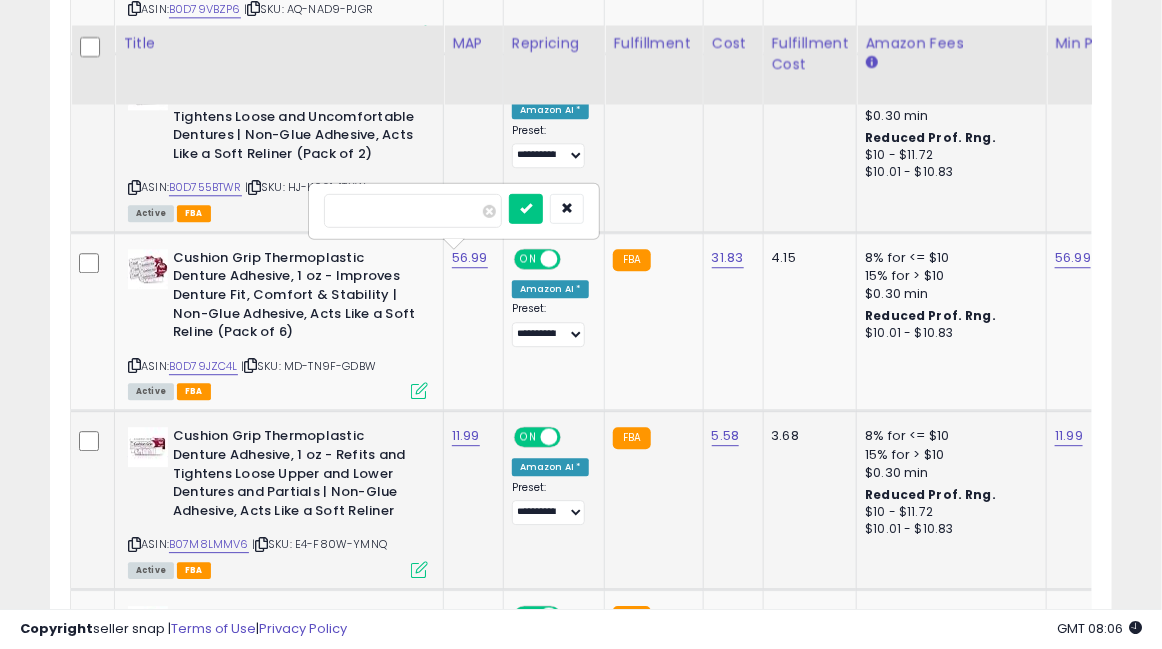 drag, startPoint x: 339, startPoint y: 179, endPoint x: 303, endPoint y: 179, distance: 36 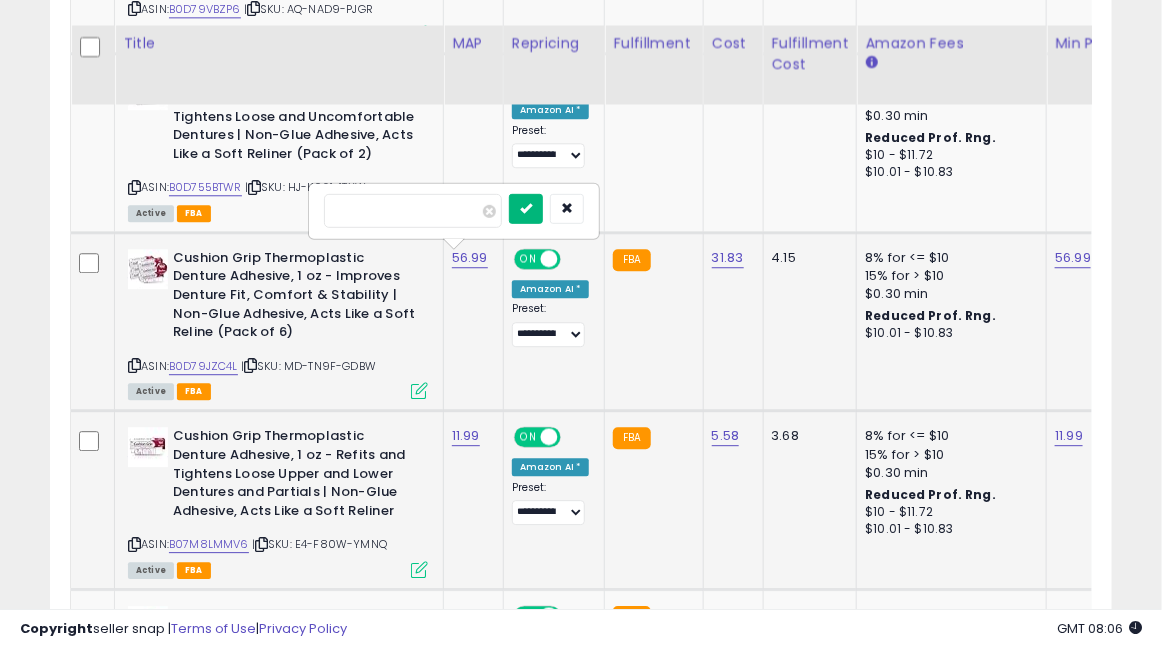 type on "*****" 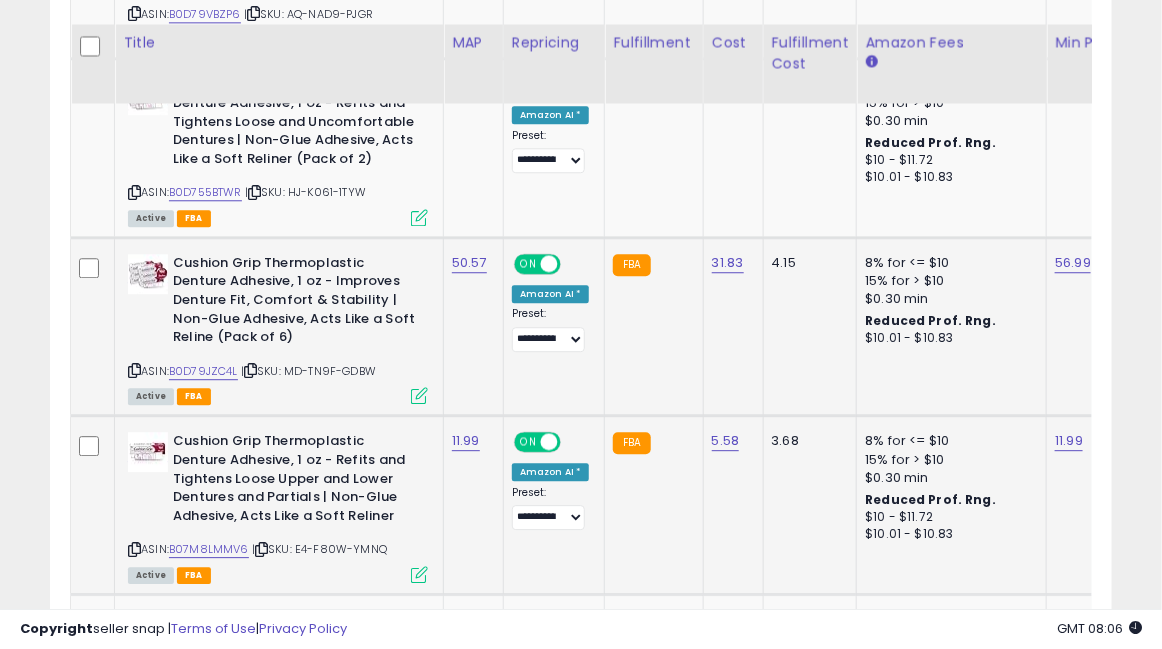 scroll, scrollTop: 1558, scrollLeft: 0, axis: vertical 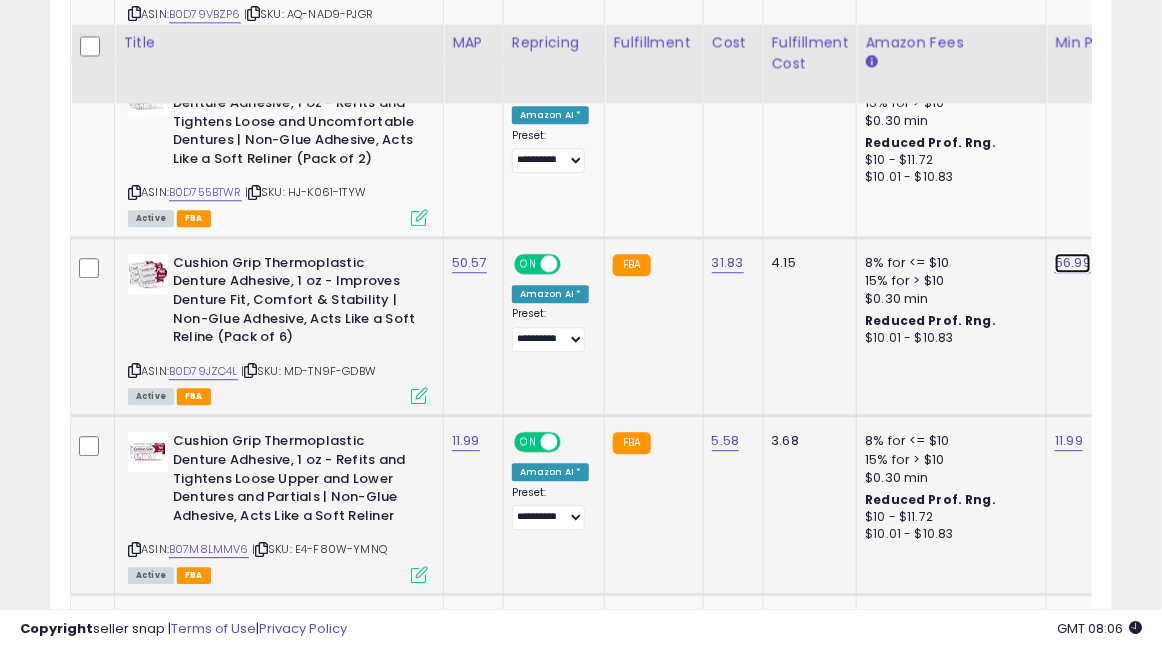 click on "56.99" at bounding box center [1073, -113] 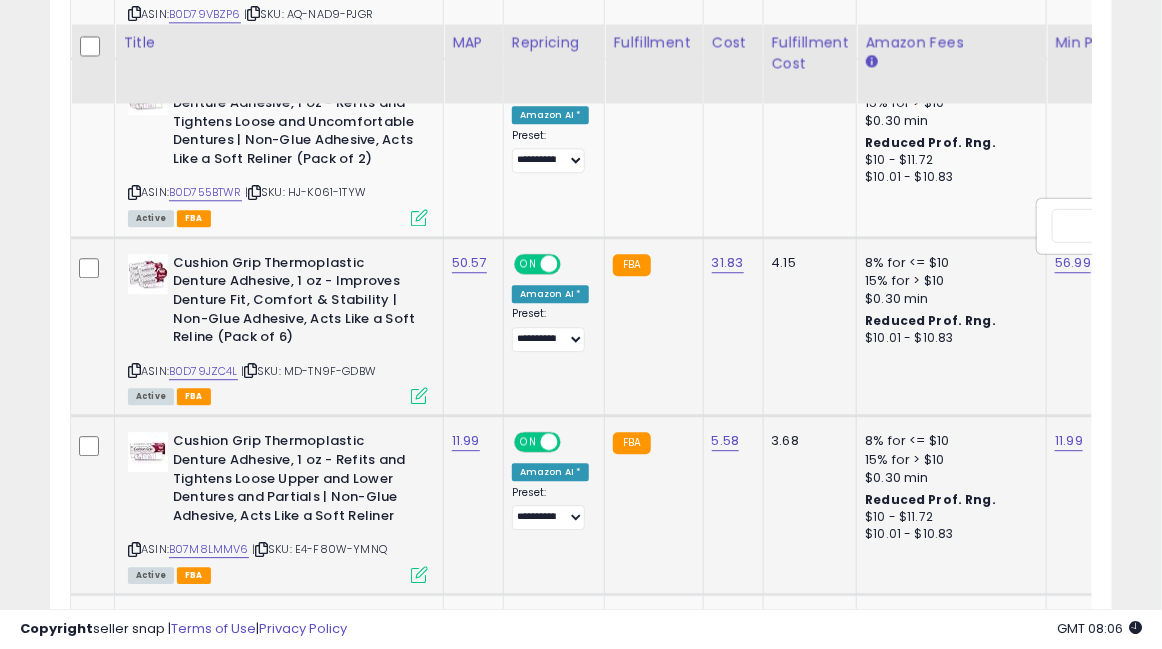 scroll, scrollTop: 0, scrollLeft: 168, axis: horizontal 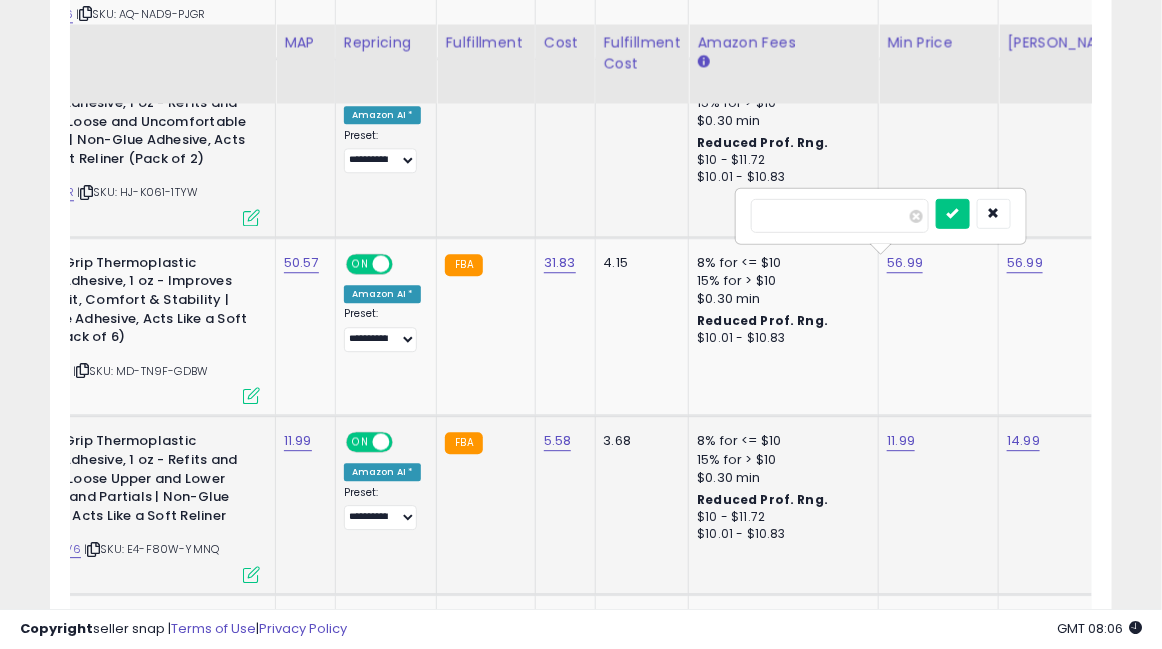 drag, startPoint x: 814, startPoint y: 187, endPoint x: 682, endPoint y: 183, distance: 132.0606 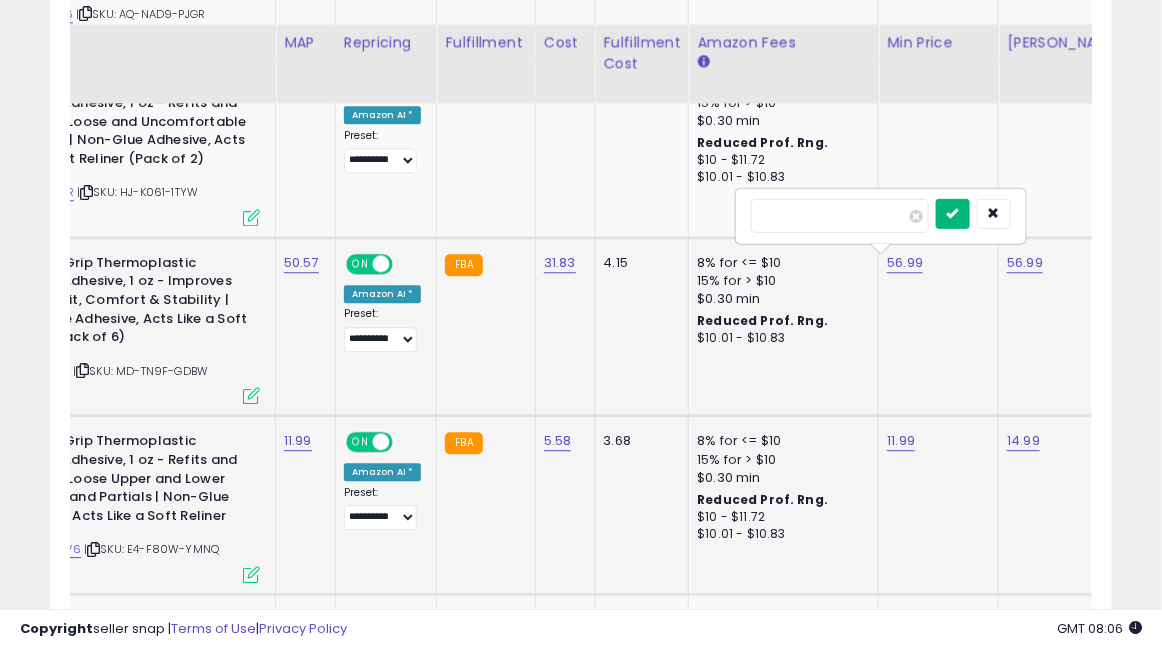 type on "*****" 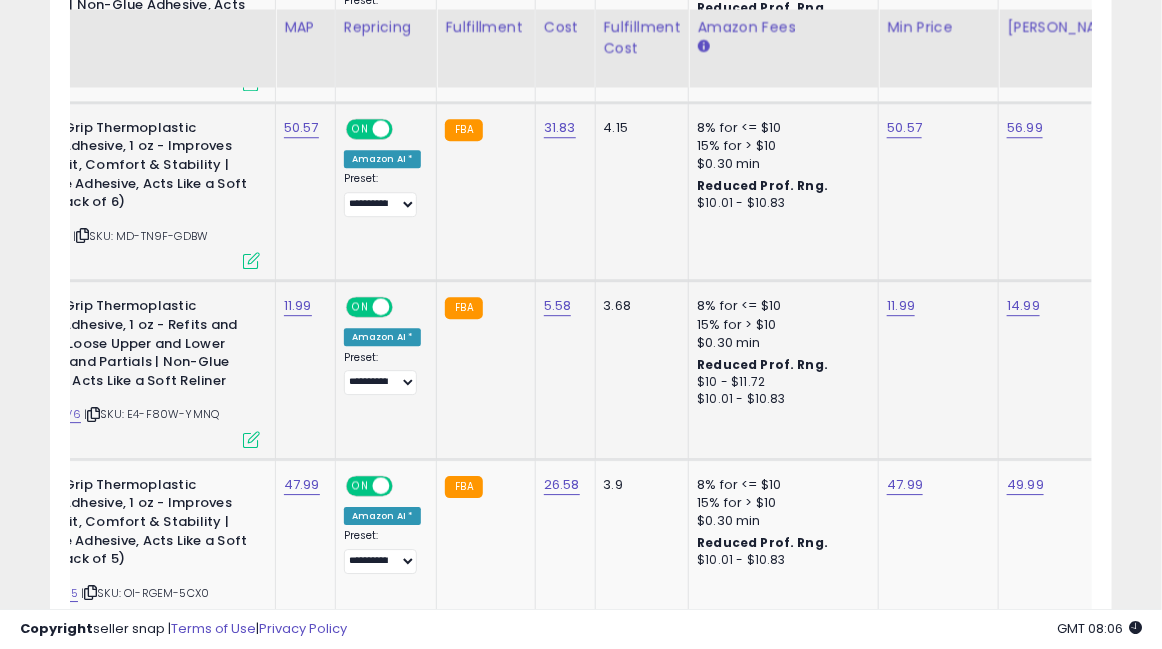 scroll, scrollTop: 1709, scrollLeft: 0, axis: vertical 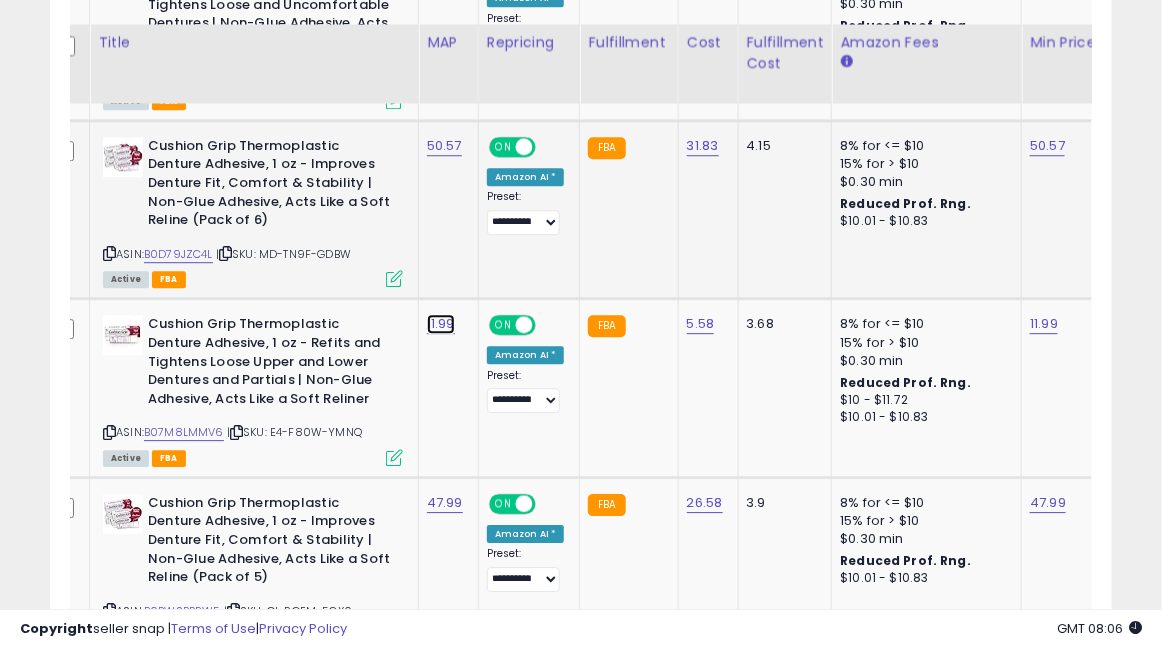 click on "11.99" at bounding box center (445, -230) 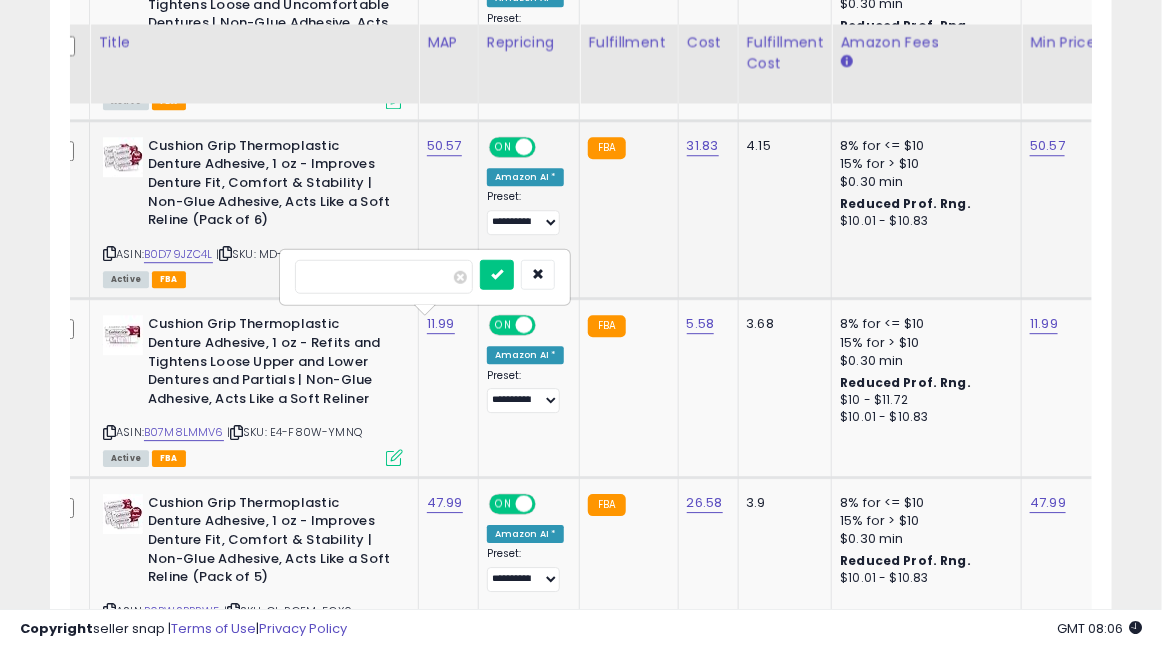 drag, startPoint x: 350, startPoint y: 246, endPoint x: 242, endPoint y: 240, distance: 108.16654 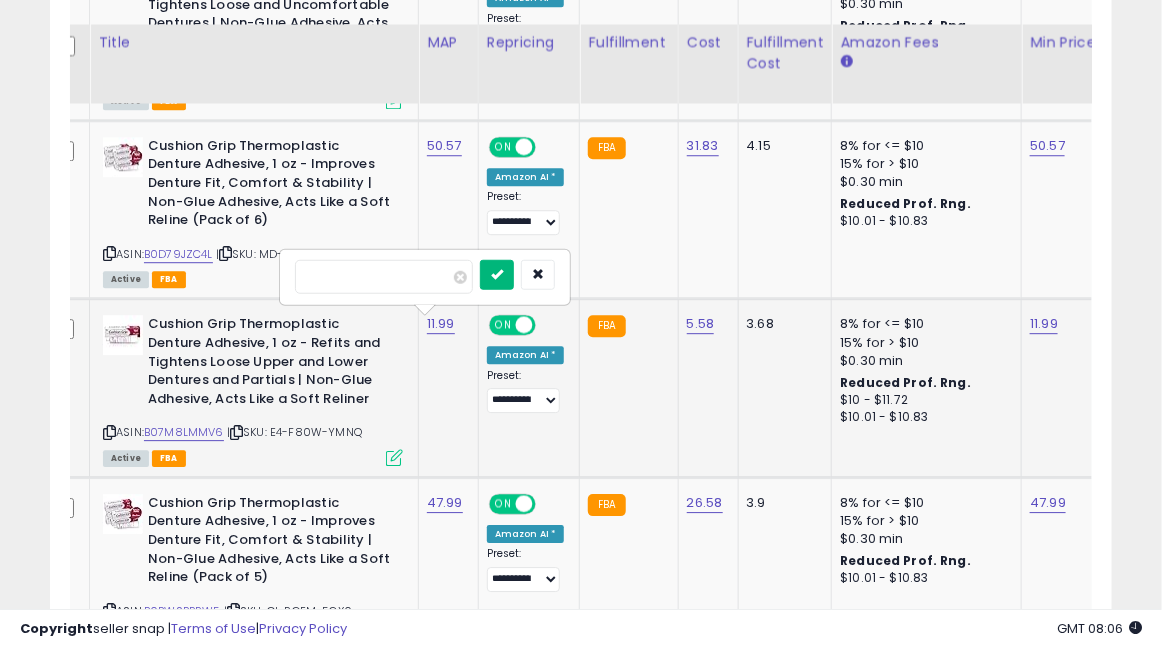 type on "*****" 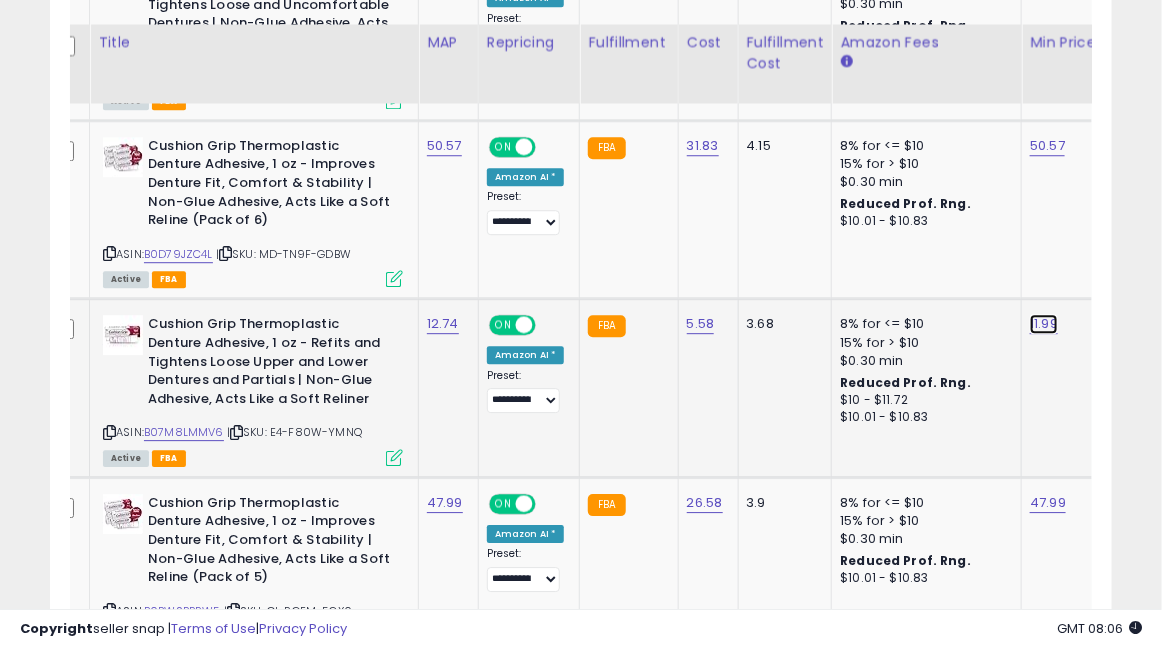 click on "11.99" at bounding box center (1048, -230) 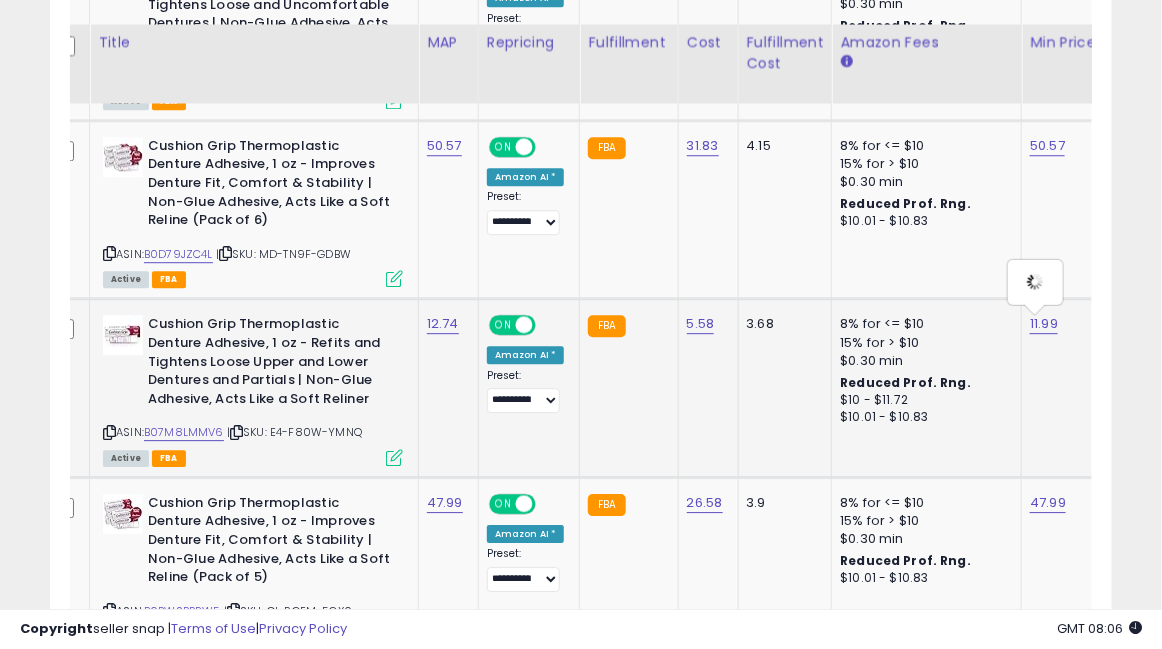 scroll, scrollTop: 0, scrollLeft: 164, axis: horizontal 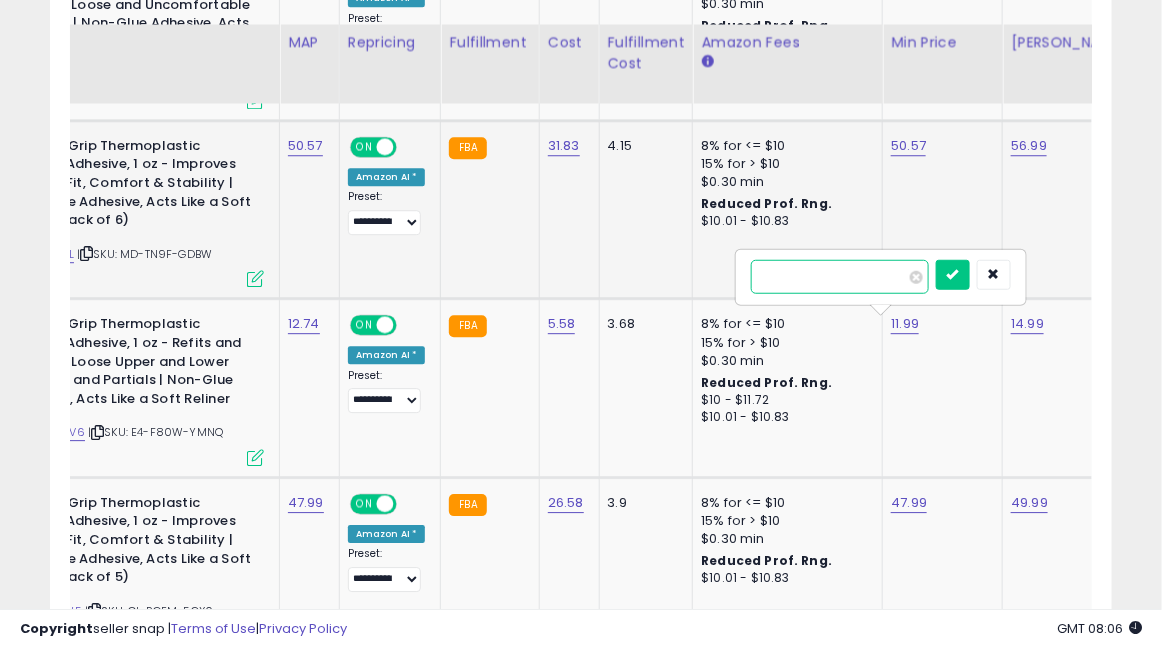drag, startPoint x: 806, startPoint y: 252, endPoint x: 689, endPoint y: 250, distance: 117.01709 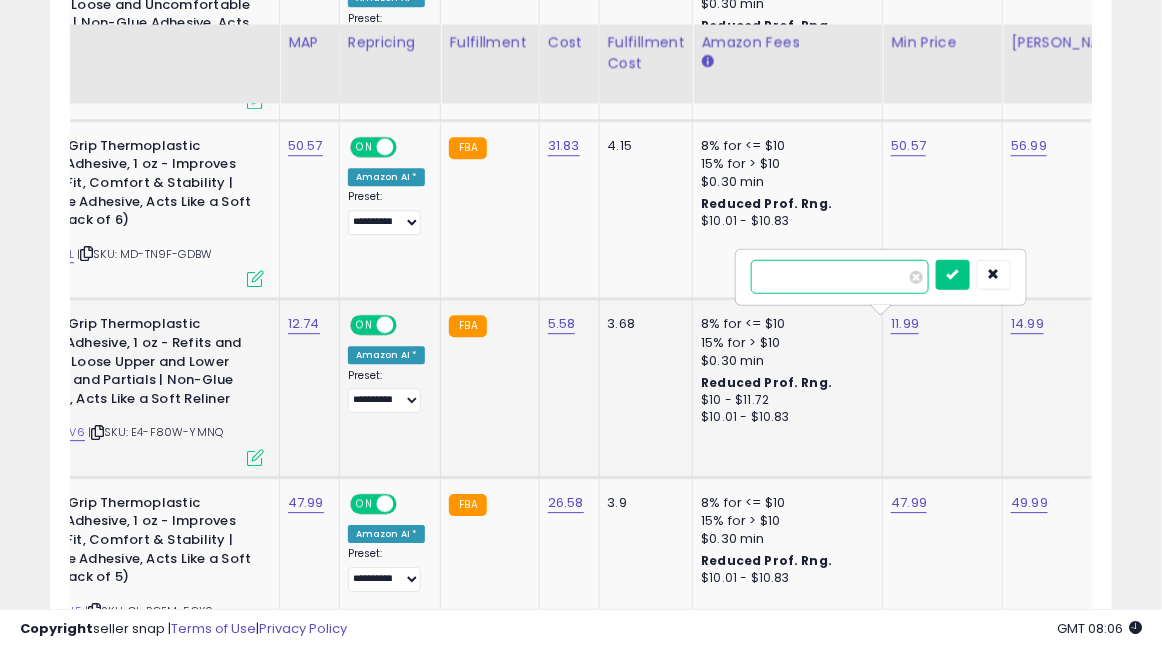 type on "*****" 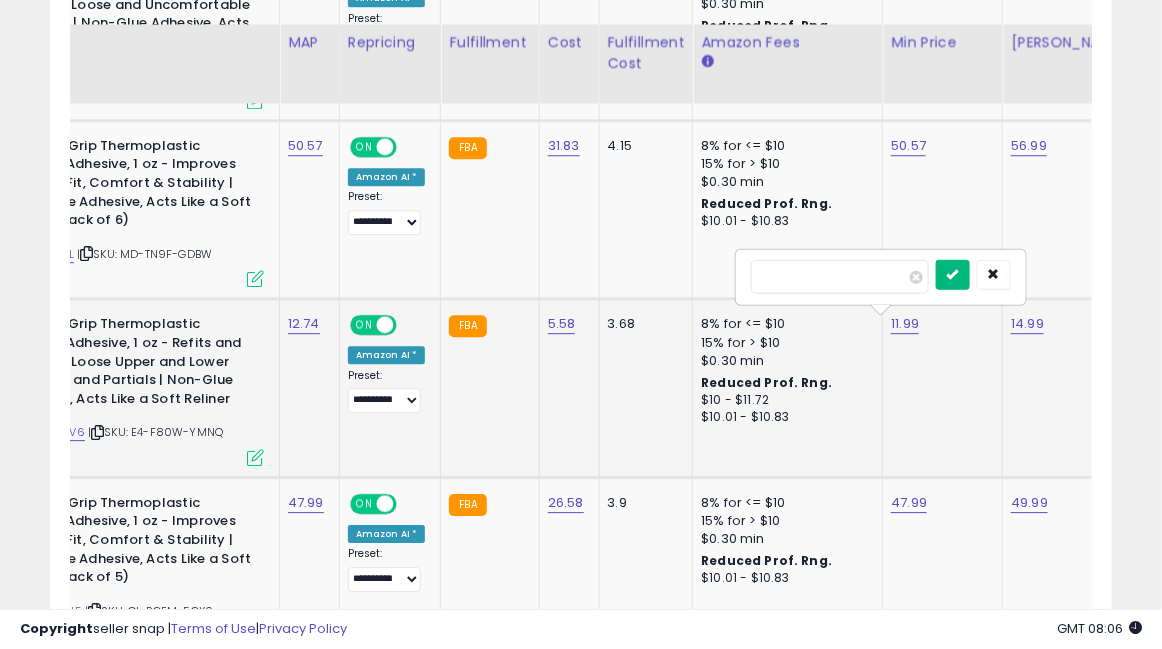 click at bounding box center (953, 274) 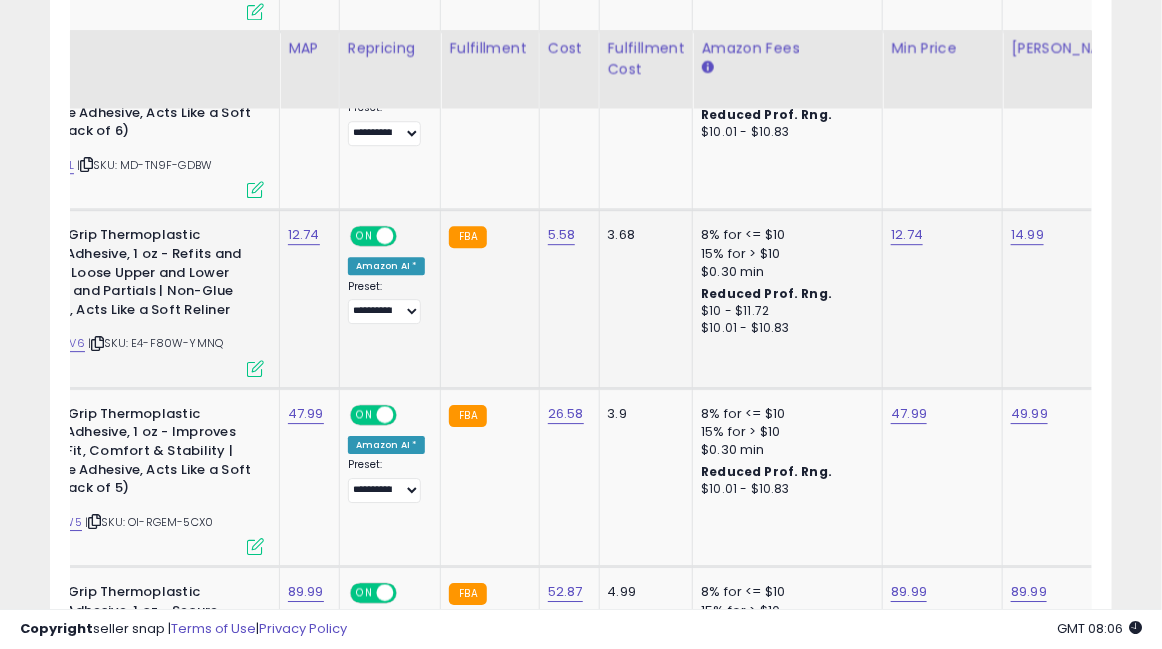 scroll, scrollTop: 1769, scrollLeft: 0, axis: vertical 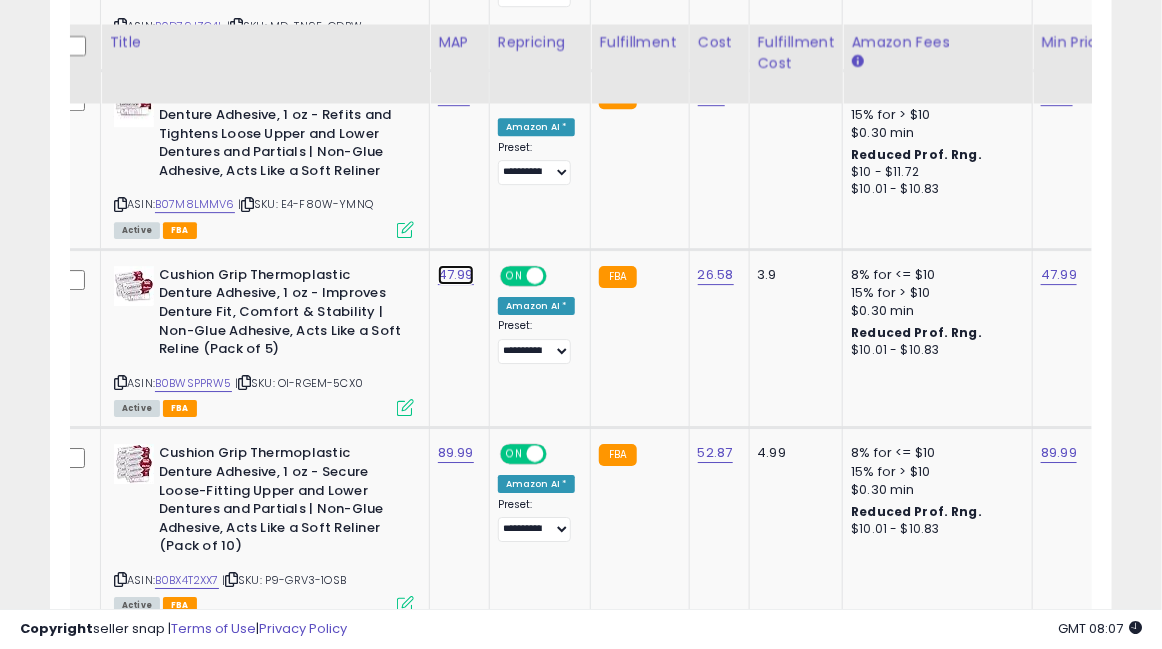 click on "47.99" at bounding box center (456, -458) 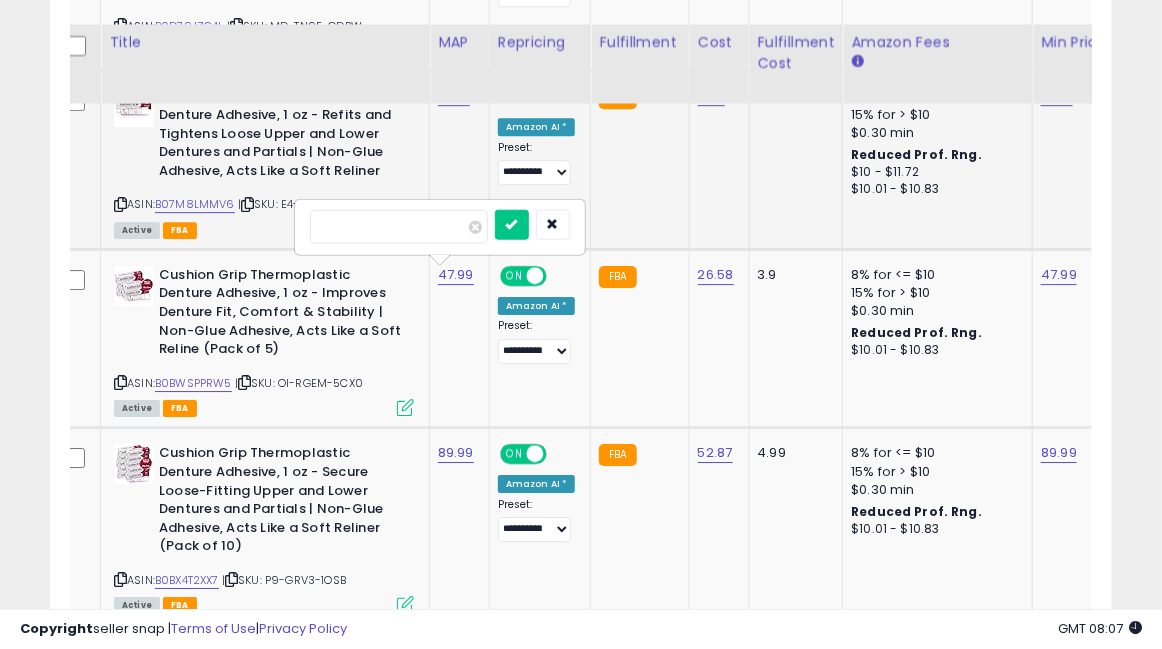 drag, startPoint x: 370, startPoint y: 194, endPoint x: 255, endPoint y: 192, distance: 115.01739 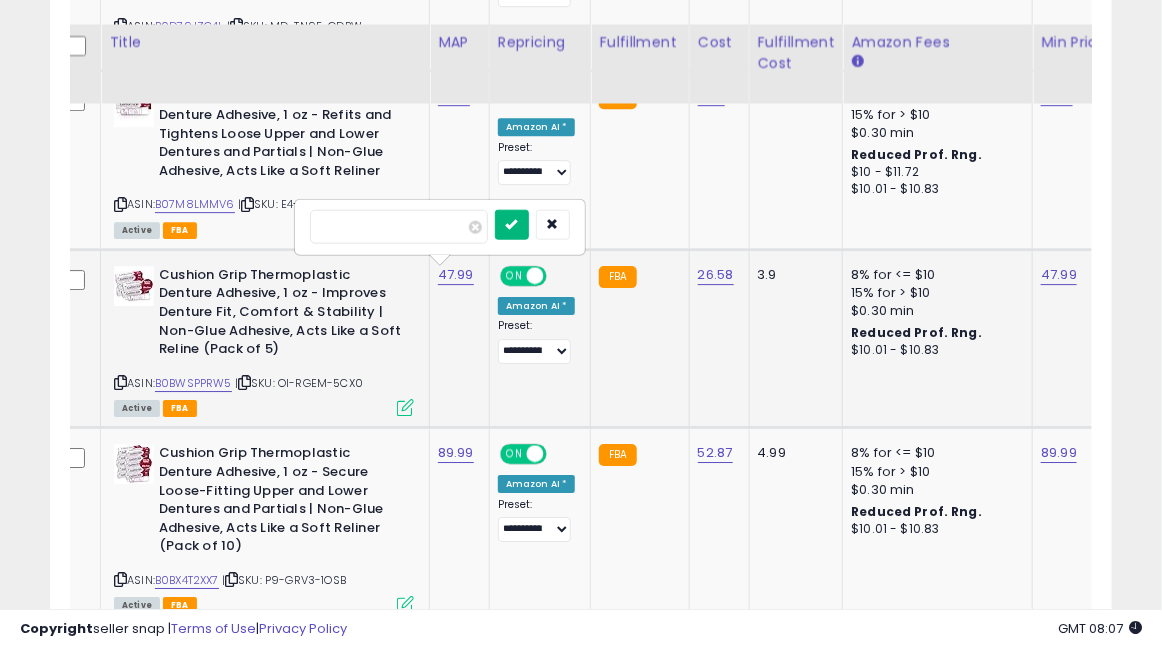 type on "*****" 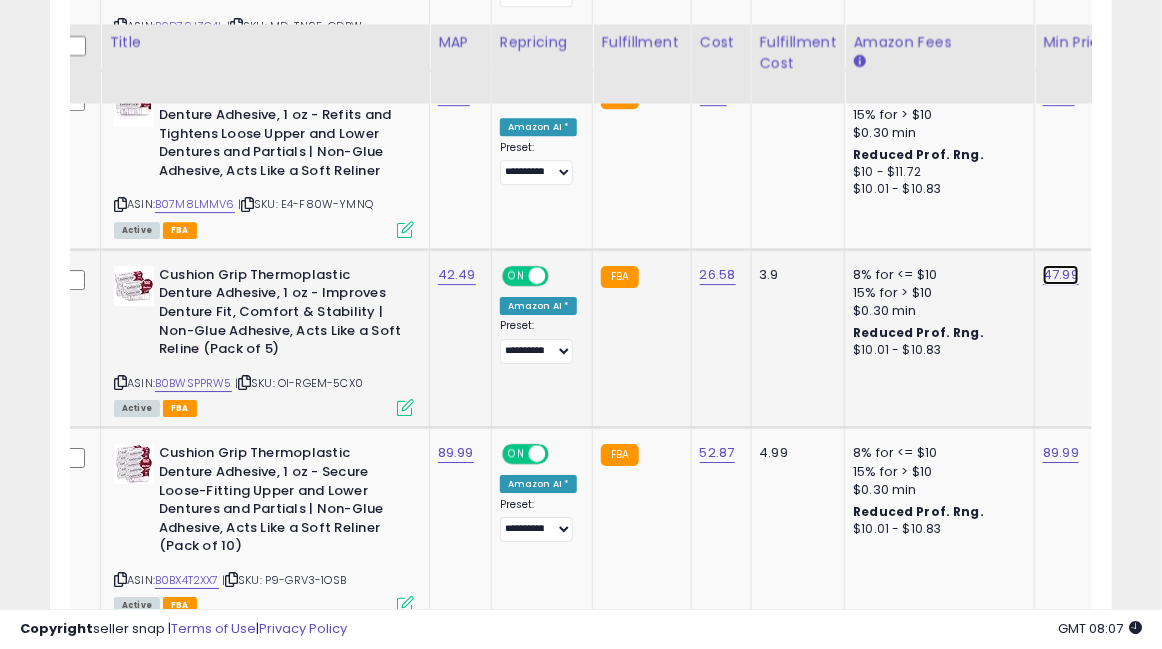 click on "47.99" at bounding box center [1061, -458] 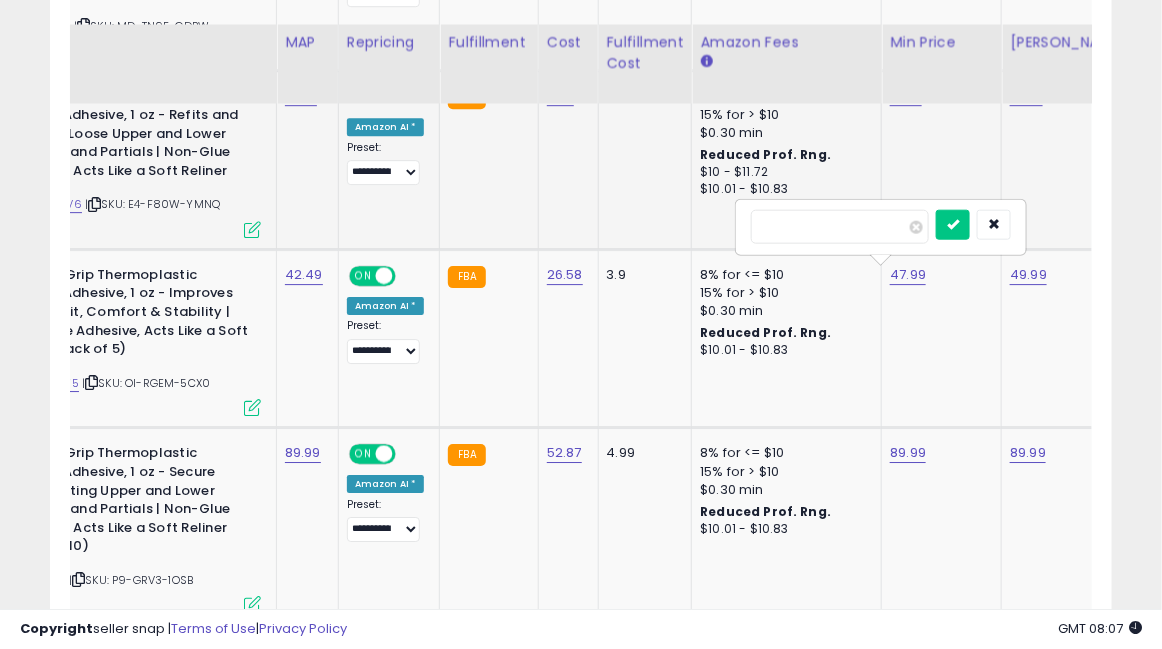 drag, startPoint x: 814, startPoint y: 201, endPoint x: 672, endPoint y: 192, distance: 142.28493 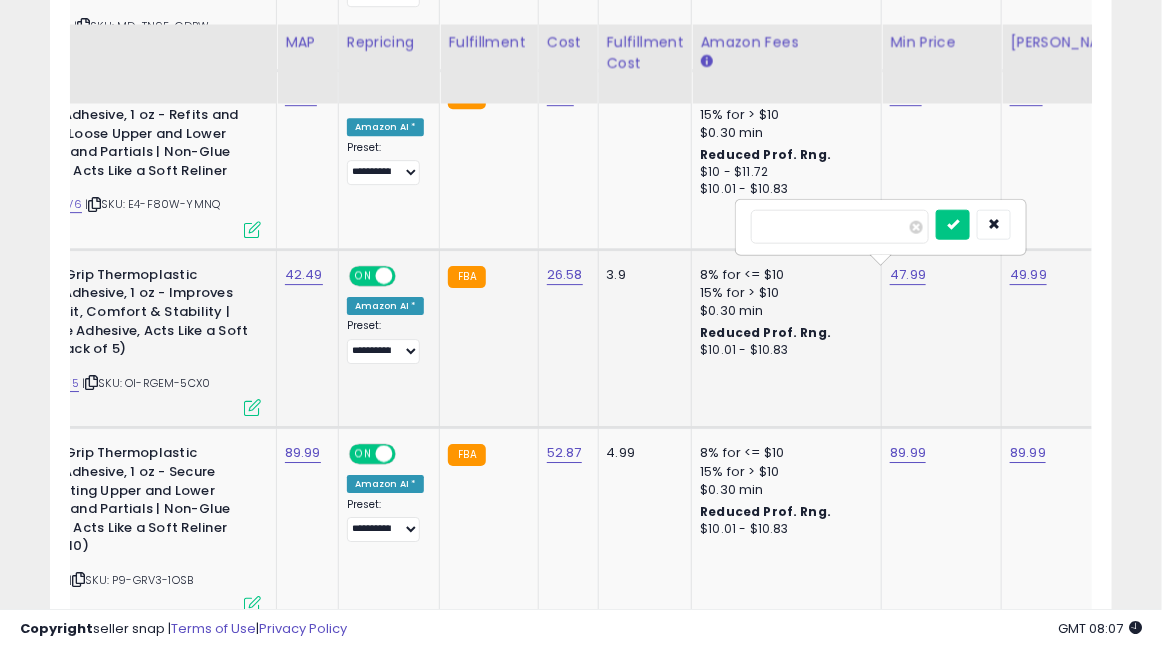 type on "*****" 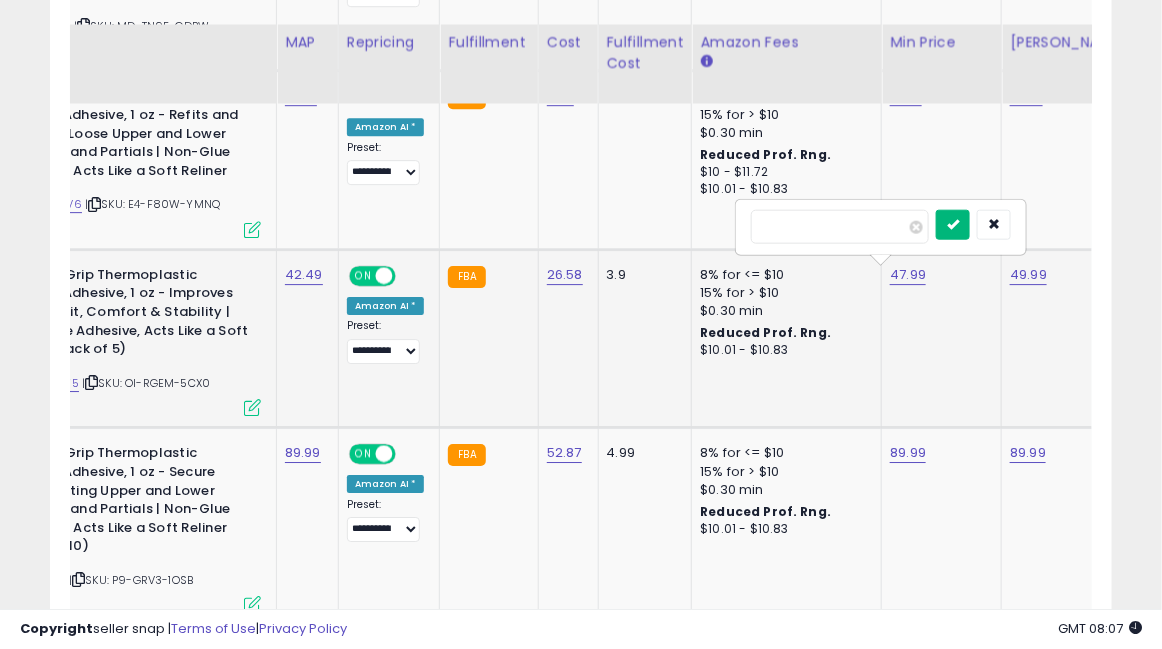 click at bounding box center (953, 224) 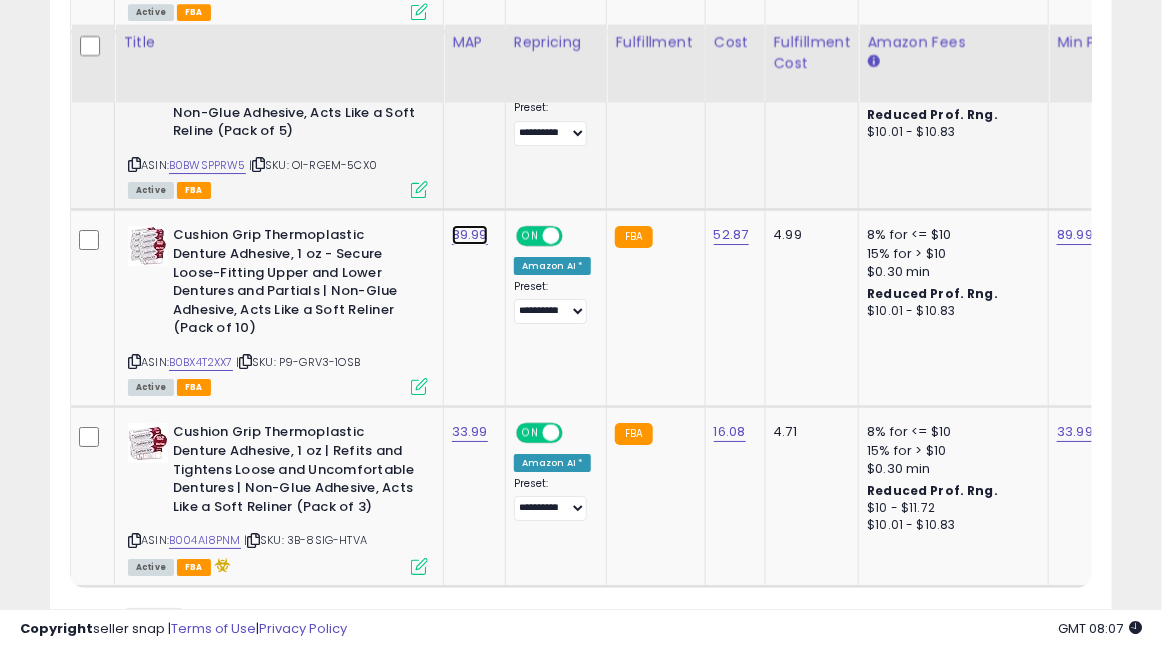 click on "89.99" at bounding box center [470, -676] 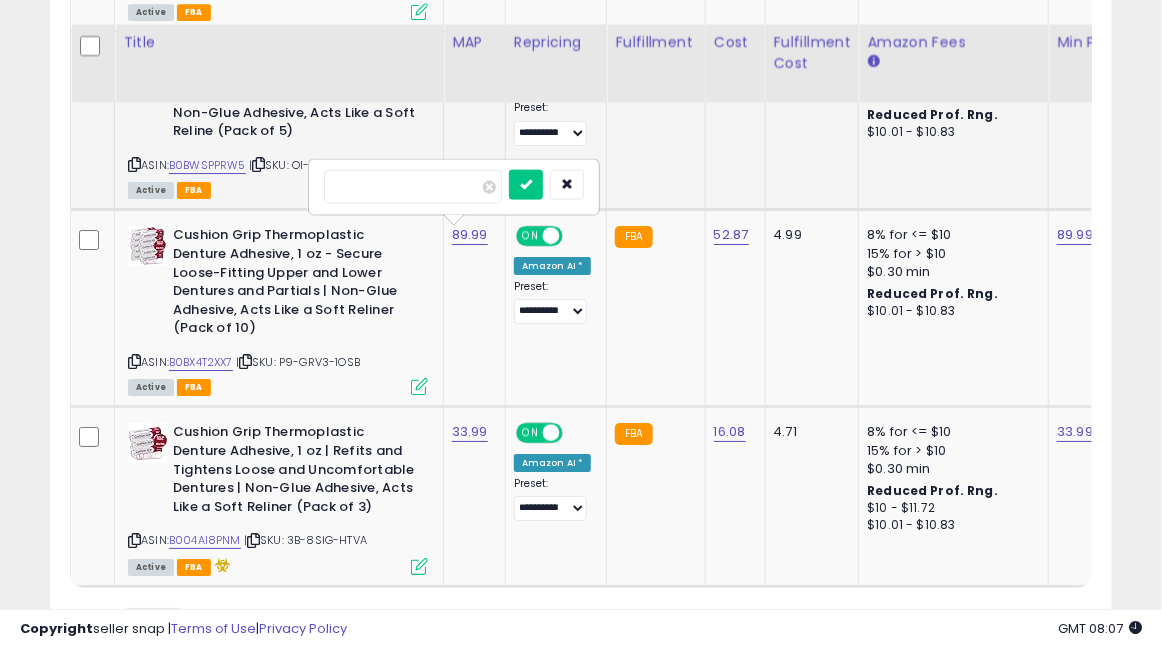 drag, startPoint x: 382, startPoint y: 165, endPoint x: 271, endPoint y: 157, distance: 111.28792 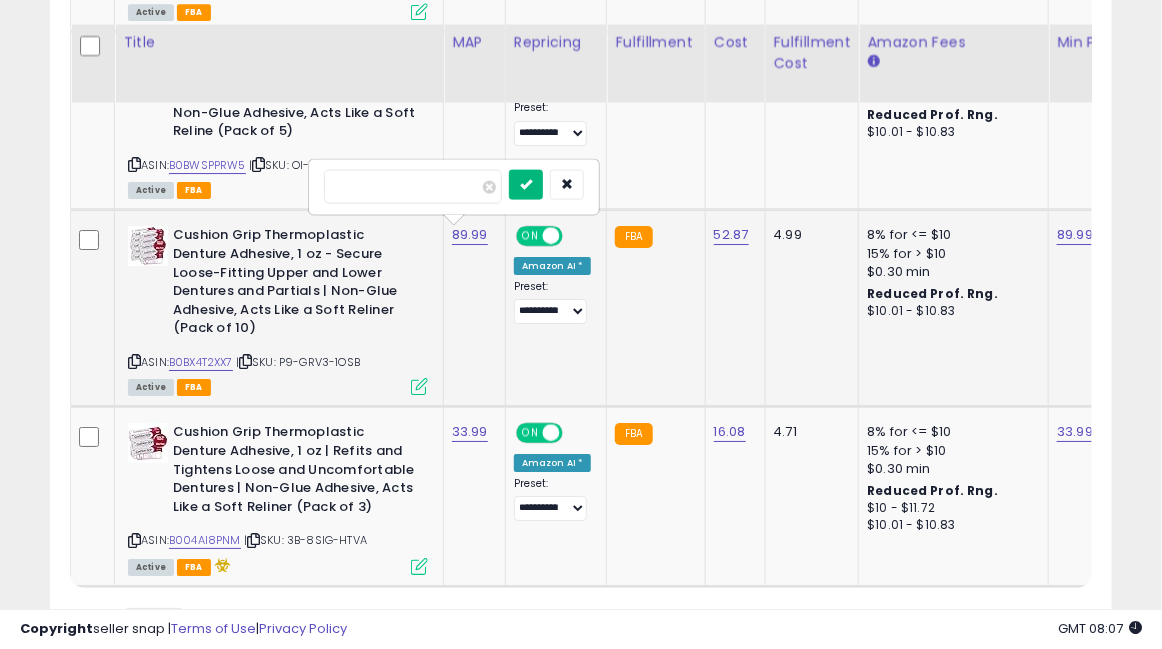 type on "*****" 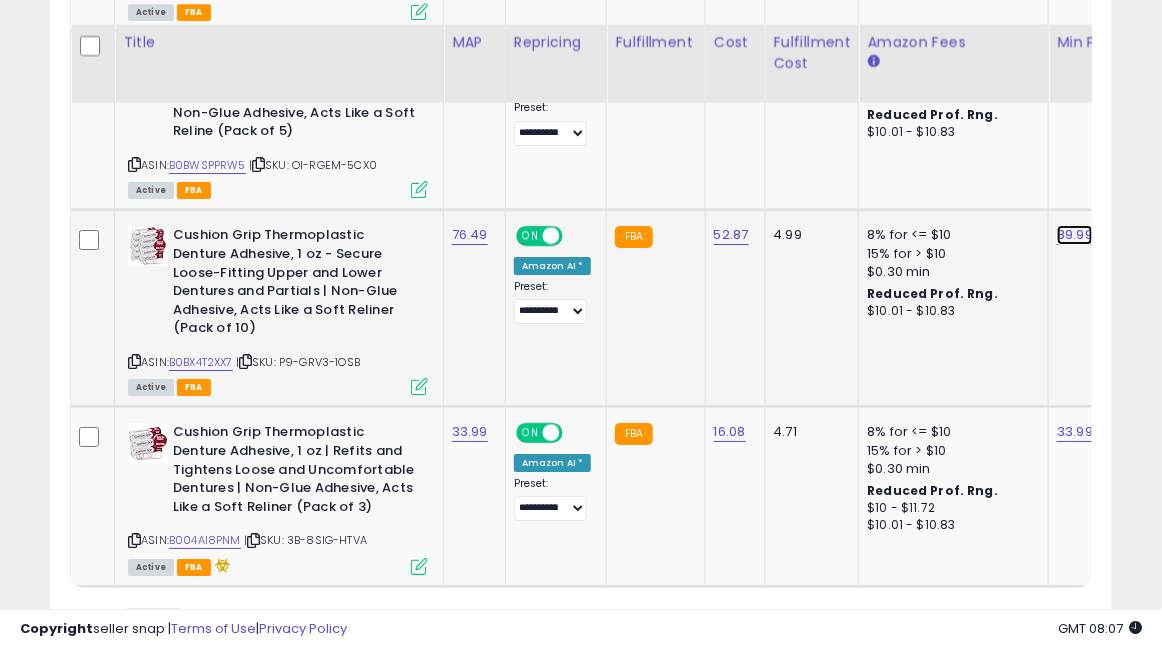 click on "89.99" at bounding box center [1075, -676] 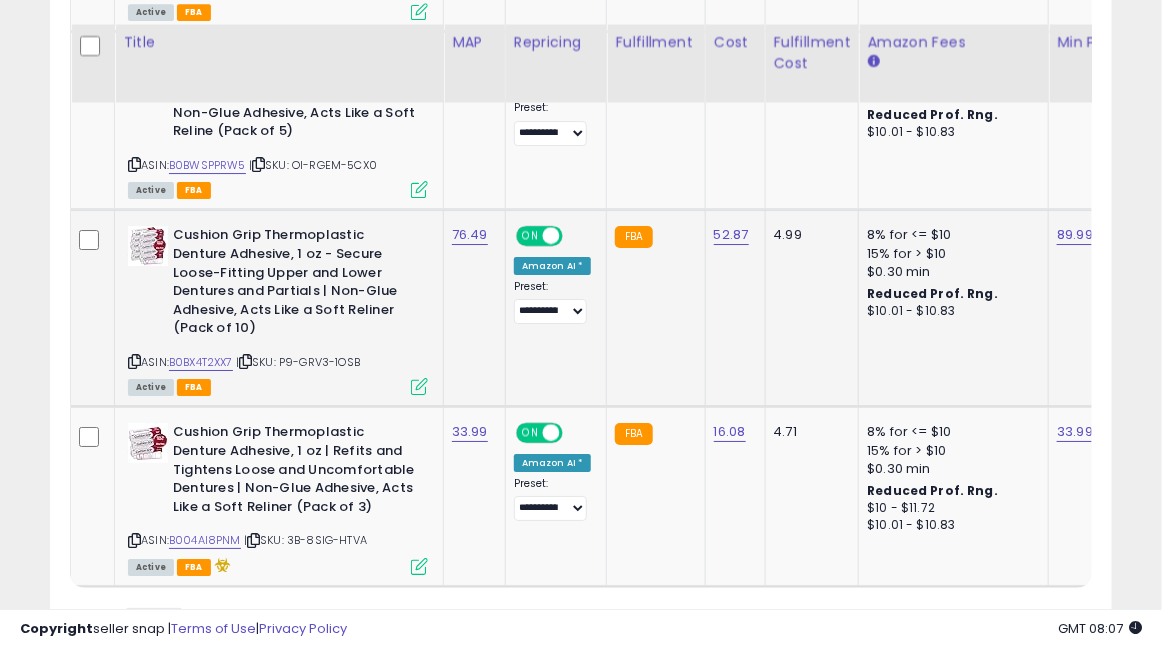 scroll, scrollTop: 0, scrollLeft: 167, axis: horizontal 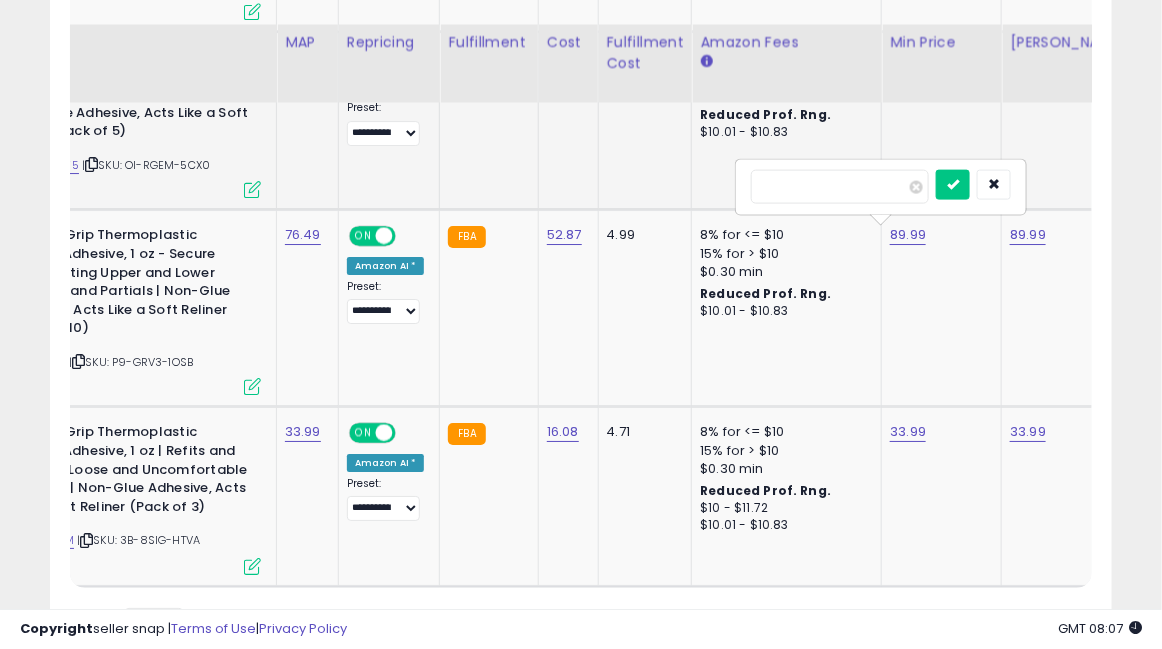 drag, startPoint x: 766, startPoint y: 160, endPoint x: 663, endPoint y: 166, distance: 103.17461 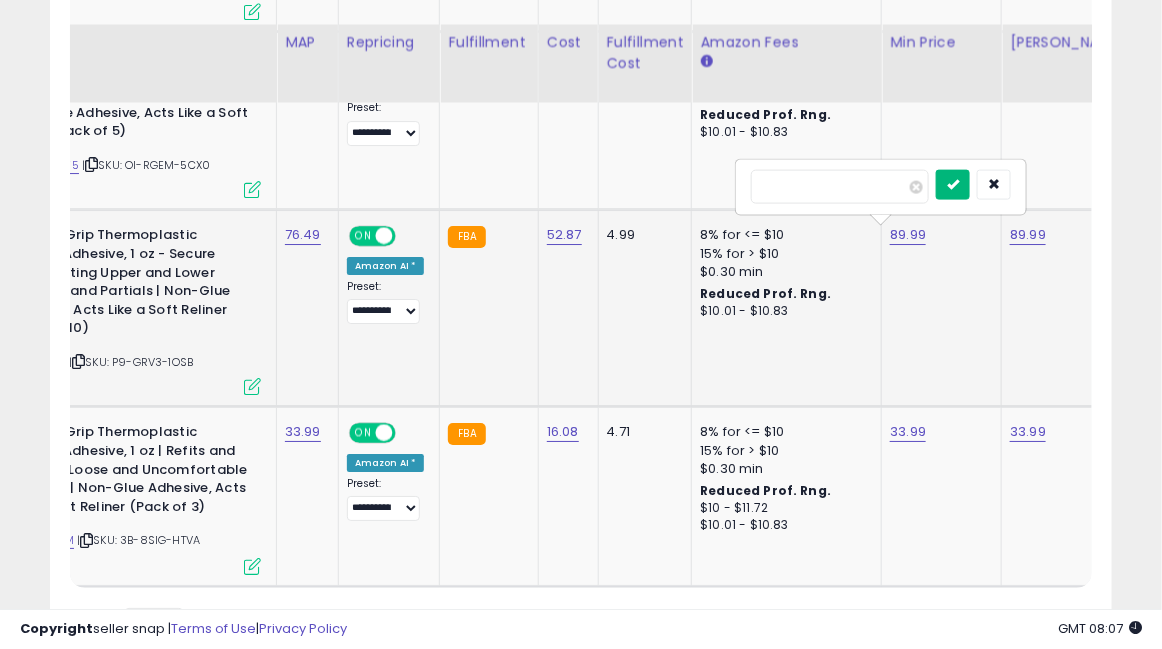 type on "*****" 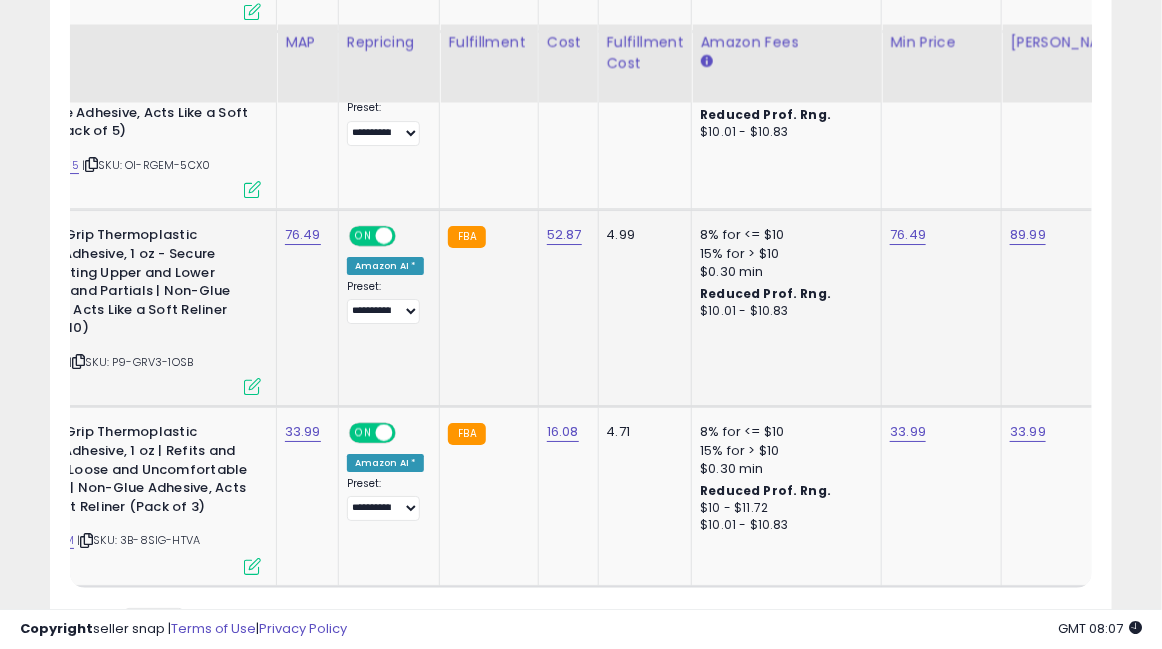 scroll, scrollTop: 0, scrollLeft: 63, axis: horizontal 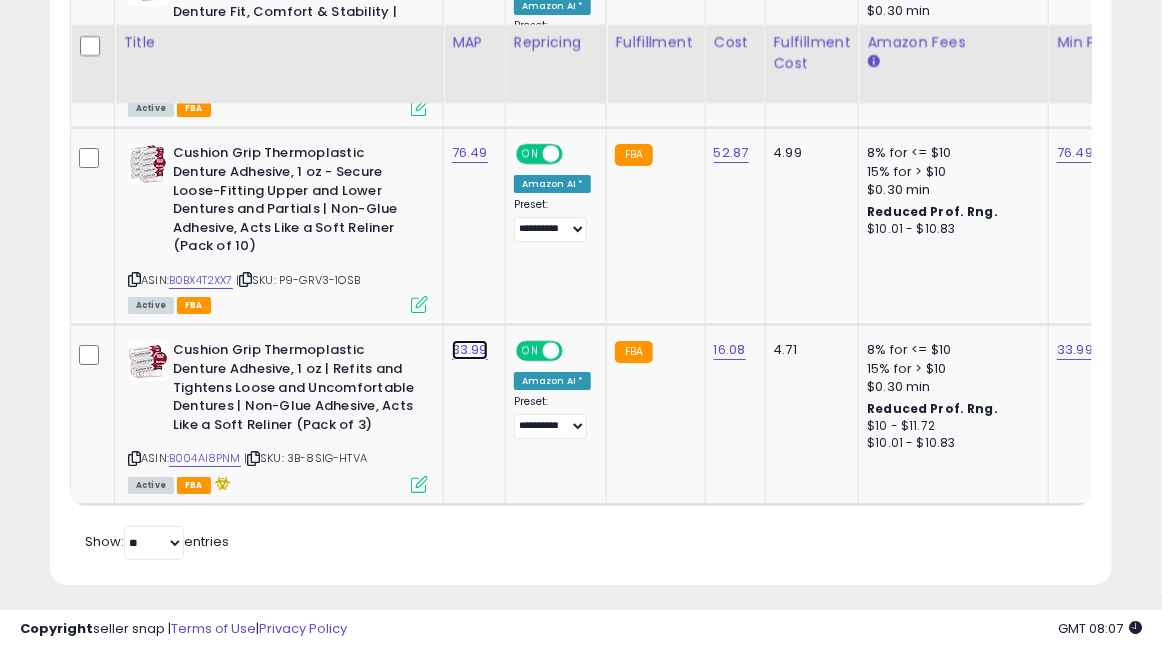 click on "33.99" at bounding box center (470, -758) 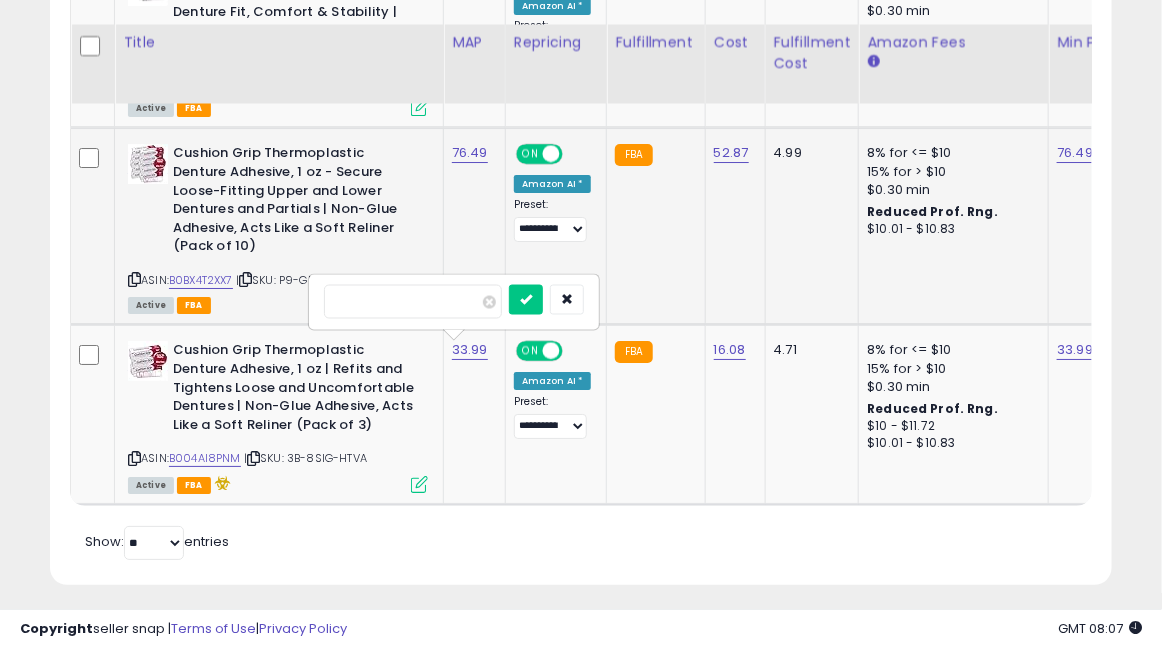 drag, startPoint x: 388, startPoint y: 271, endPoint x: 253, endPoint y: 269, distance: 135.01482 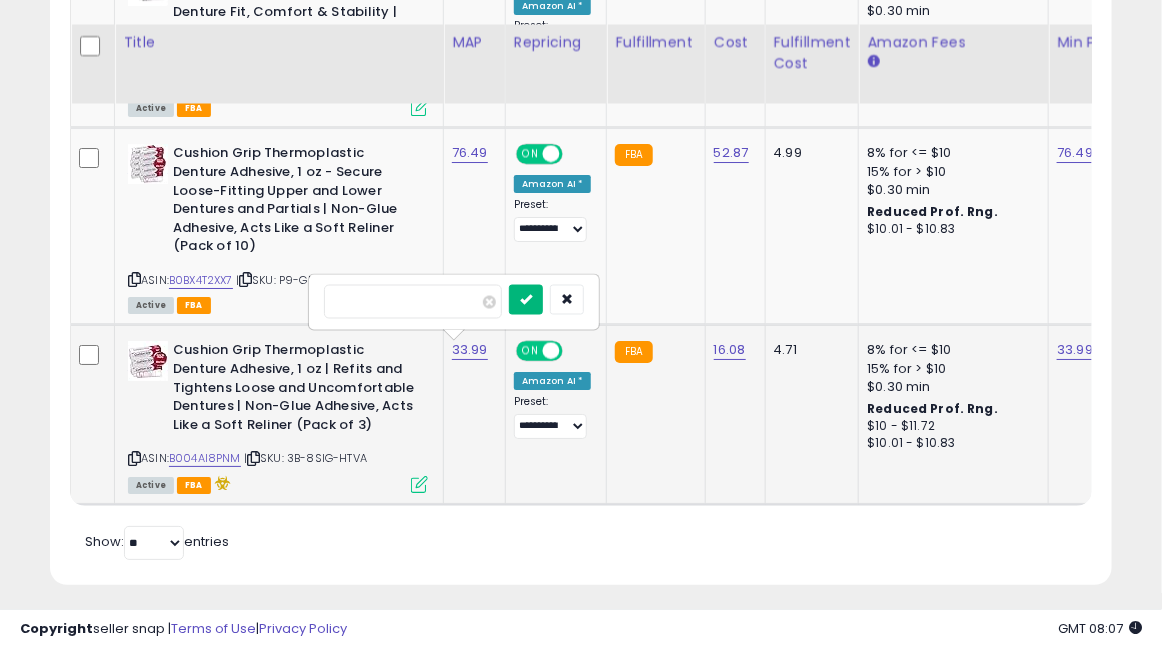 type on "*****" 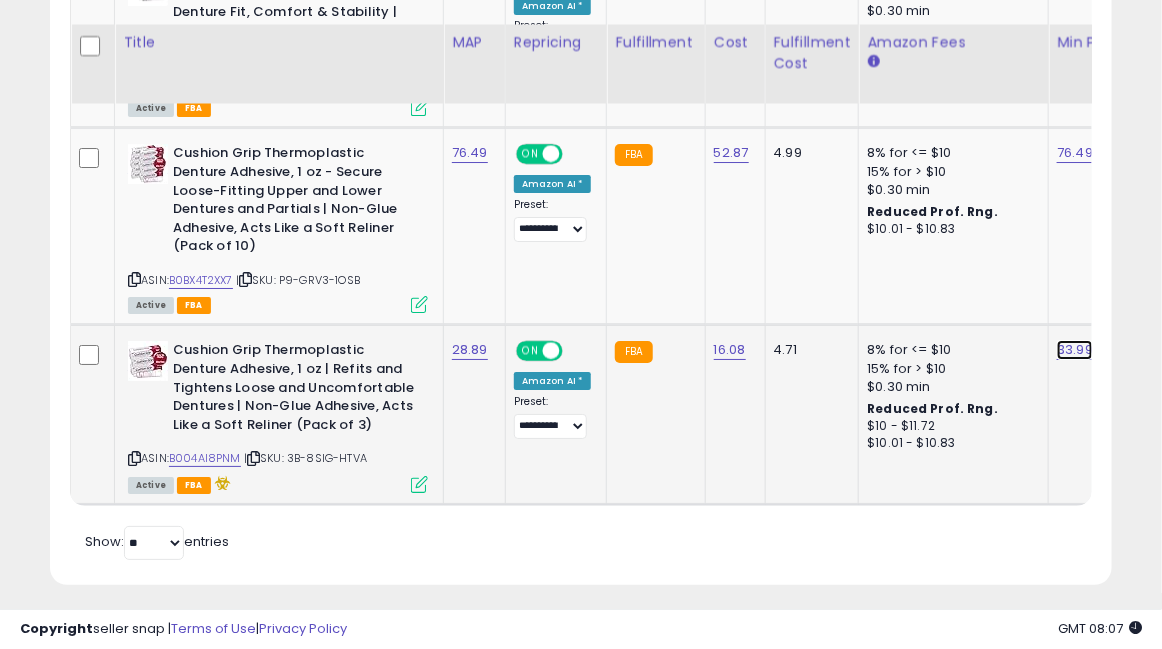 click on "33.99" at bounding box center (1075, -758) 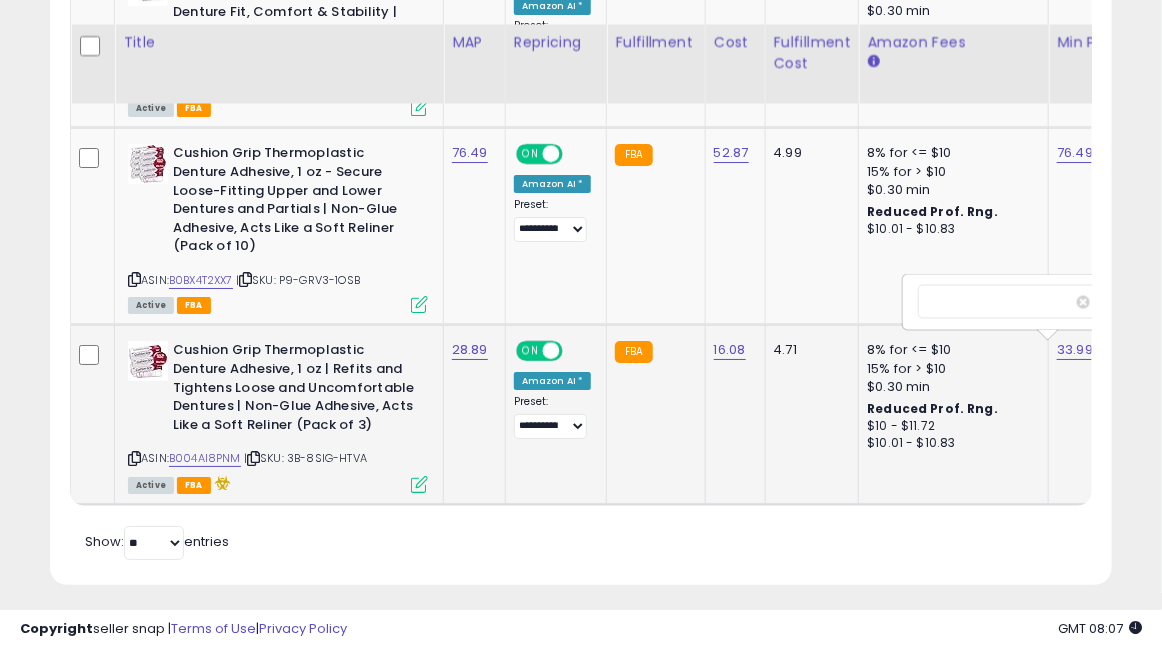scroll, scrollTop: 0, scrollLeft: 167, axis: horizontal 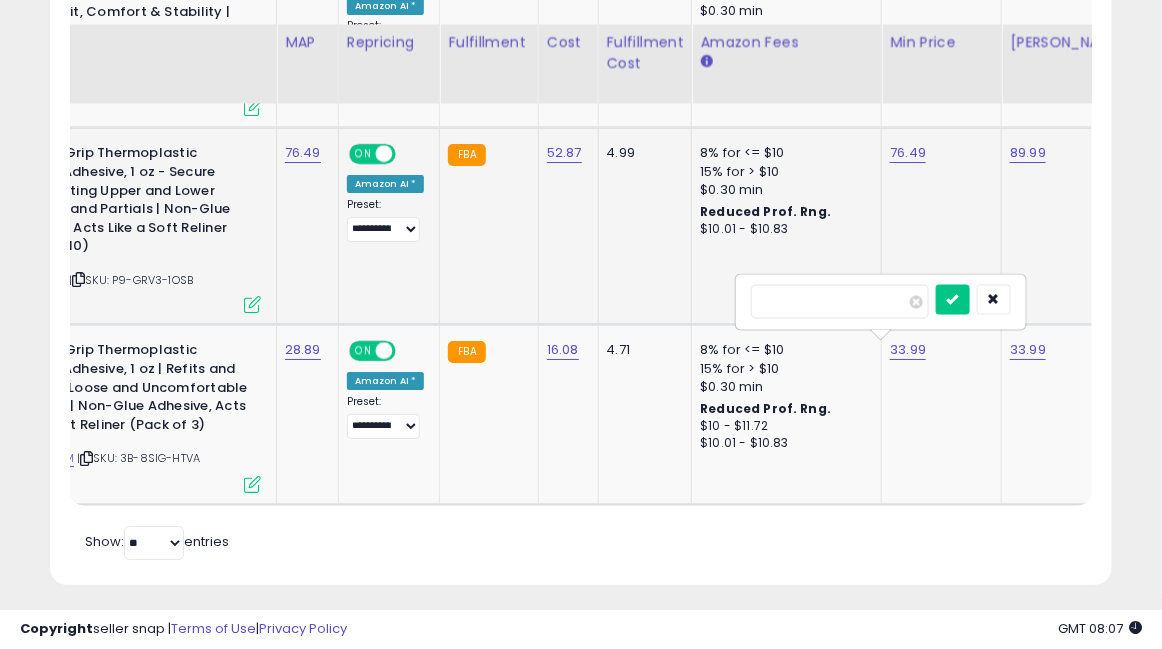 drag, startPoint x: 770, startPoint y: 271, endPoint x: 642, endPoint y: 275, distance: 128.06248 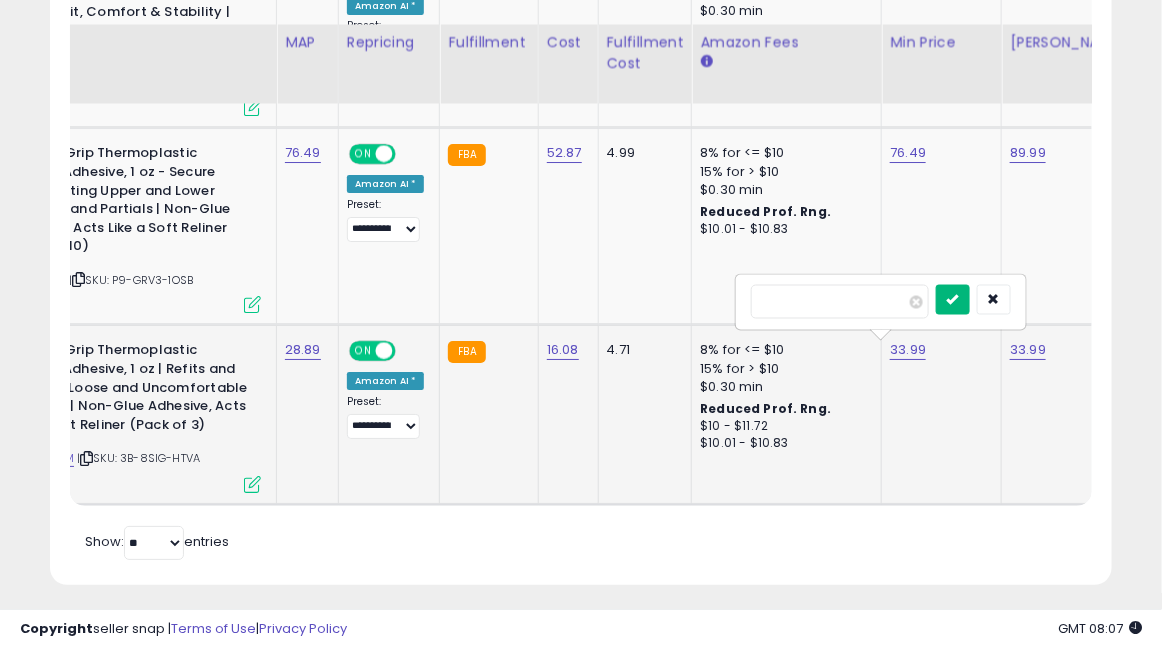 type on "*****" 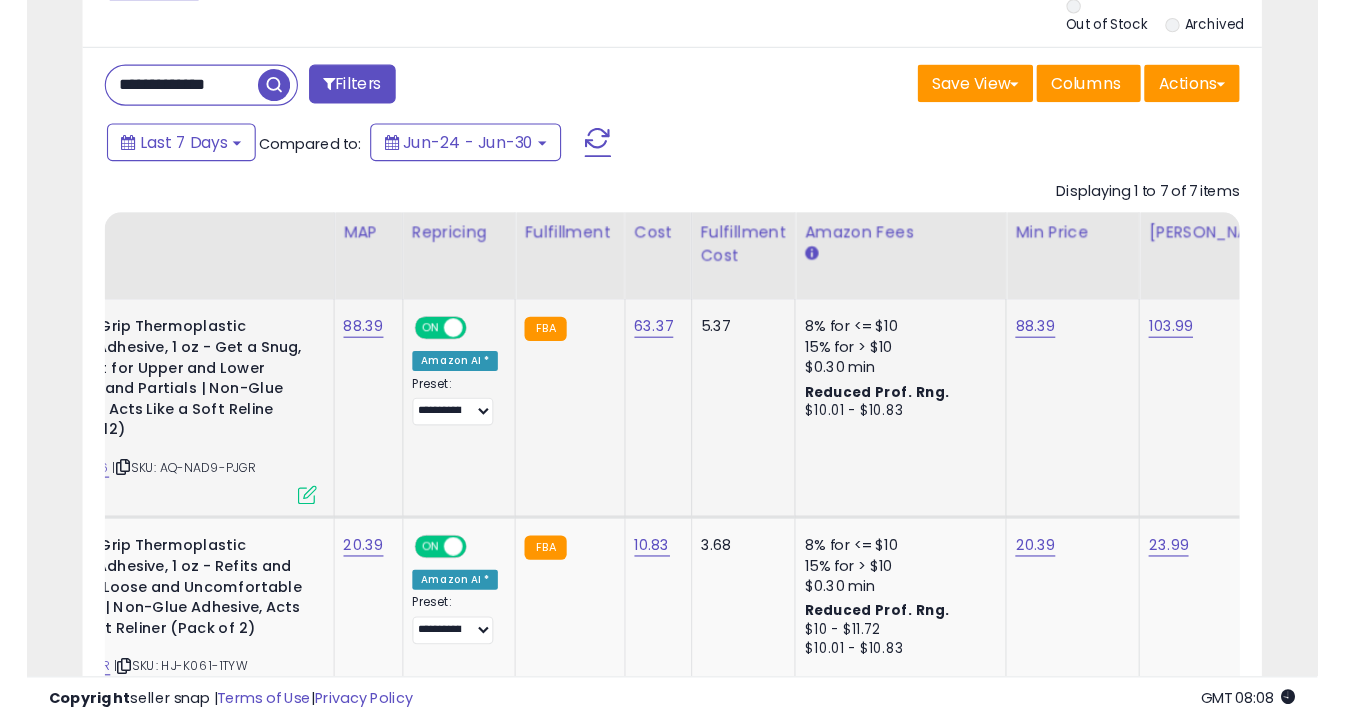 scroll, scrollTop: 1156, scrollLeft: 0, axis: vertical 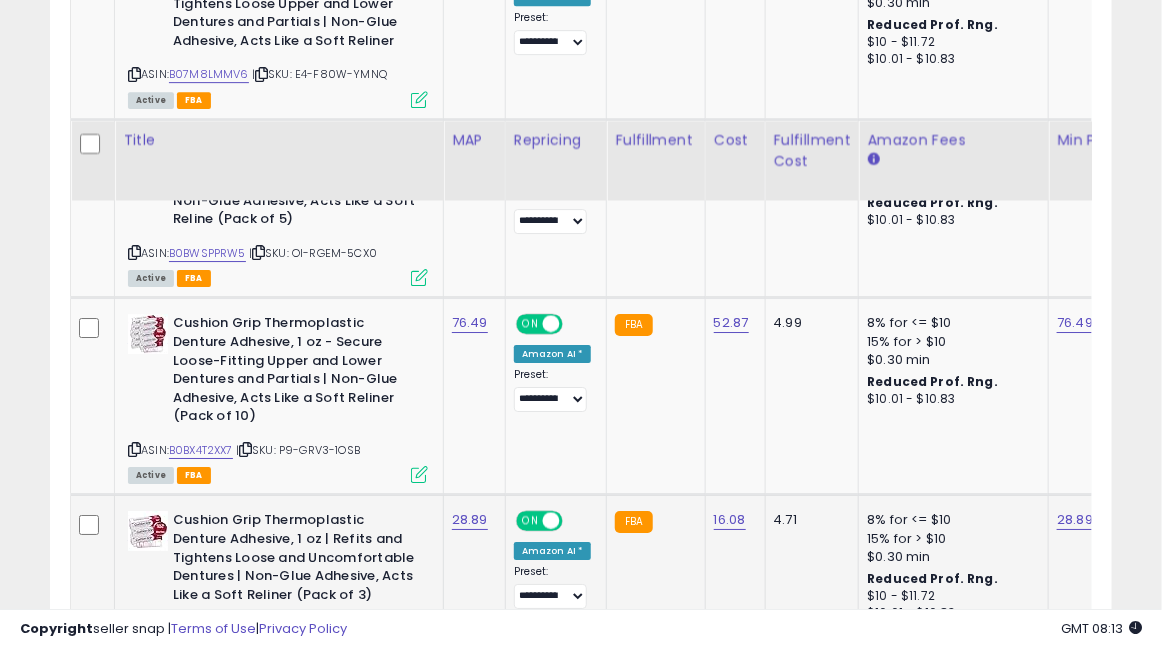 click on "**********" at bounding box center [581, -584] 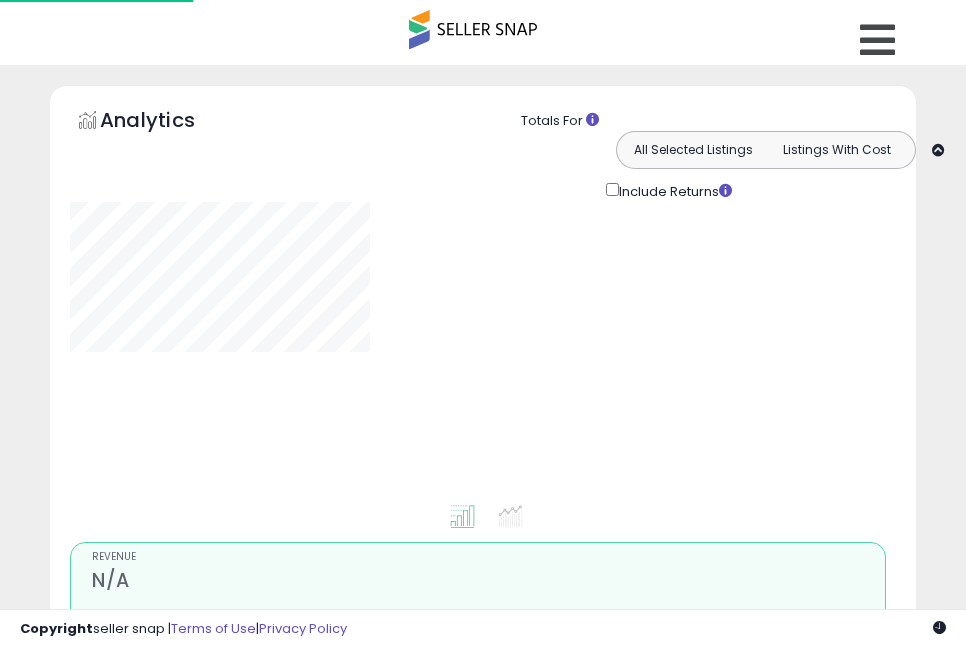 type on "**********" 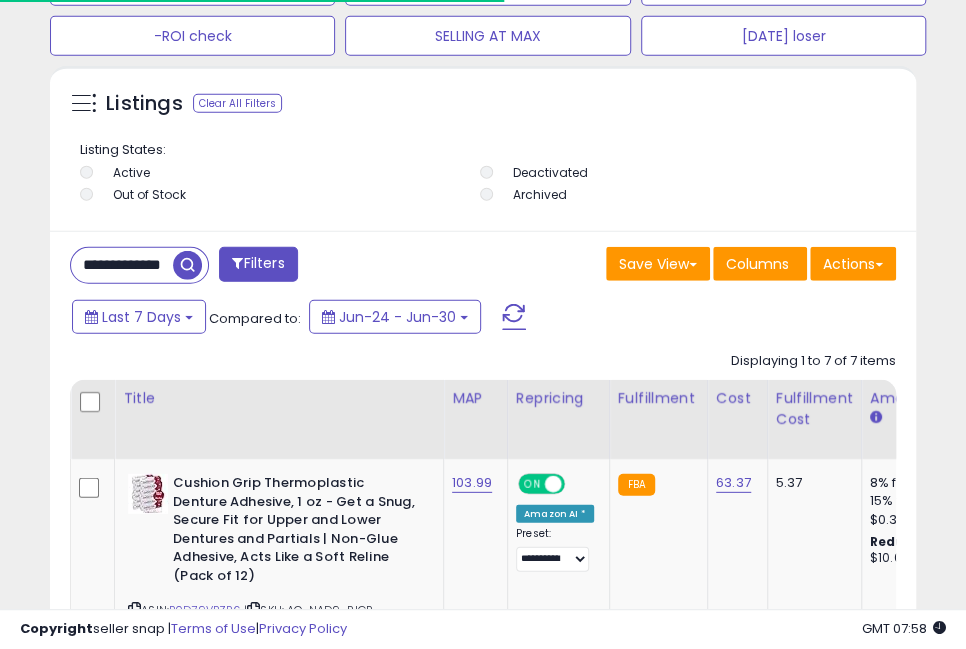 scroll, scrollTop: 1942, scrollLeft: 0, axis: vertical 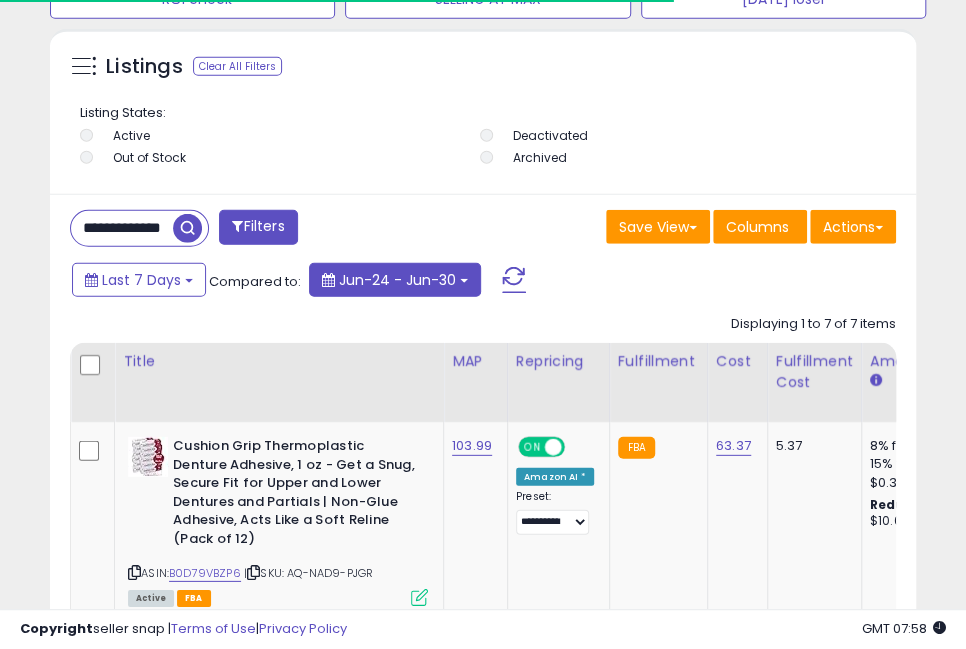 click on "Jun-24 - Jun-30" at bounding box center (395, 280) 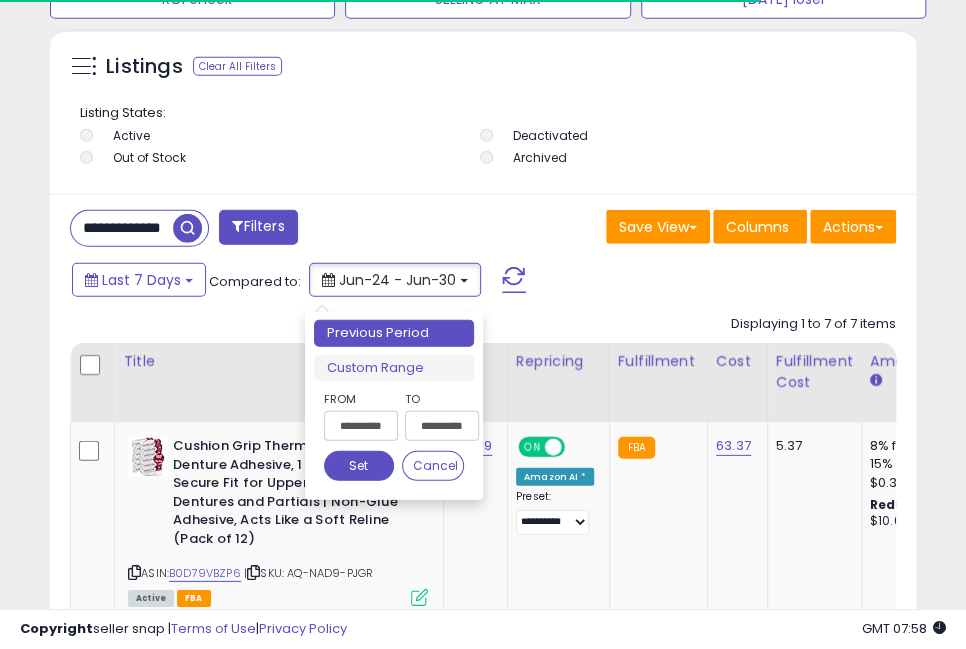 scroll, scrollTop: 1949, scrollLeft: 0, axis: vertical 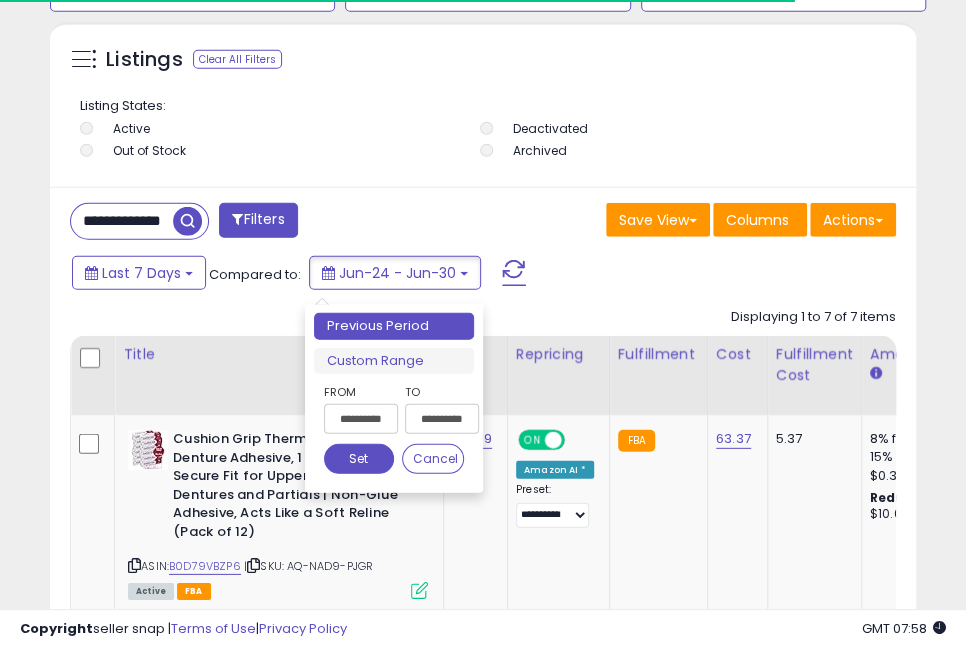click on "**********" at bounding box center (361, 419) 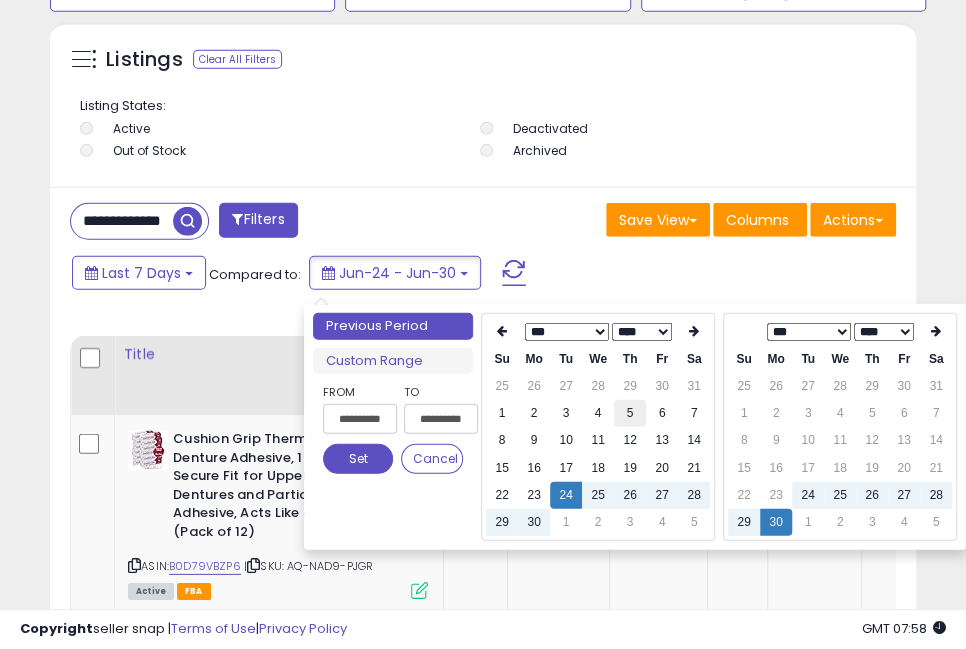scroll, scrollTop: 999609, scrollLeft: 999144, axis: both 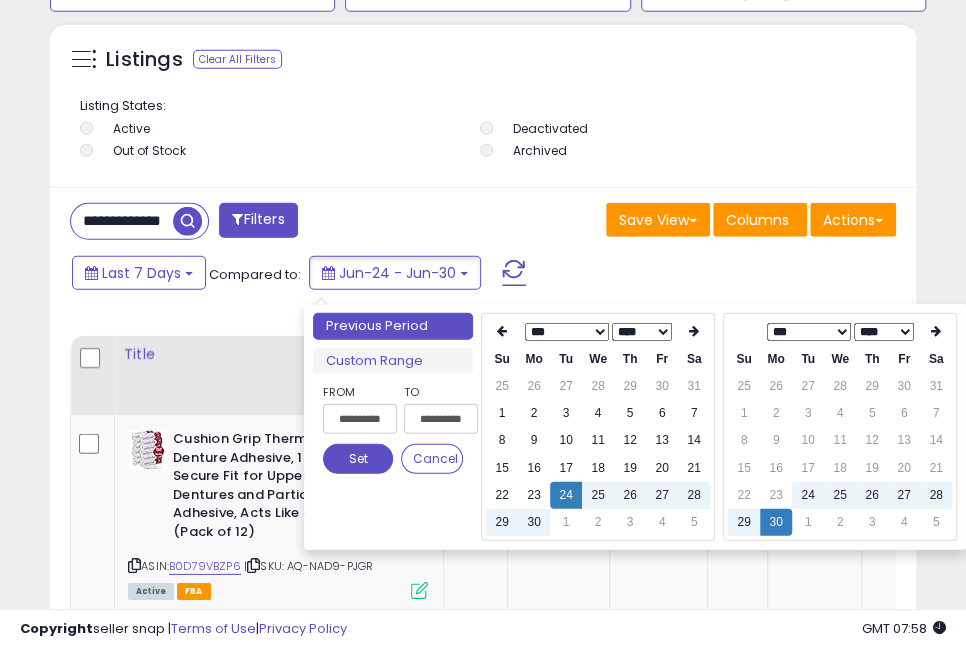click on "*** *** *** *** *** *** ***" at bounding box center (567, 332) 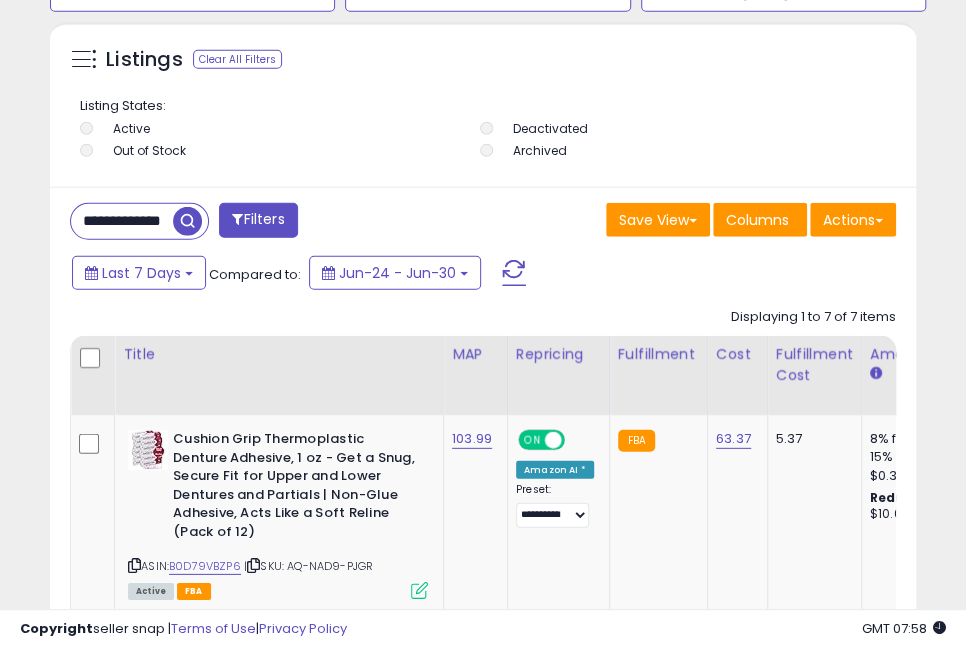 click on "Deactivated" at bounding box center (678, 131) 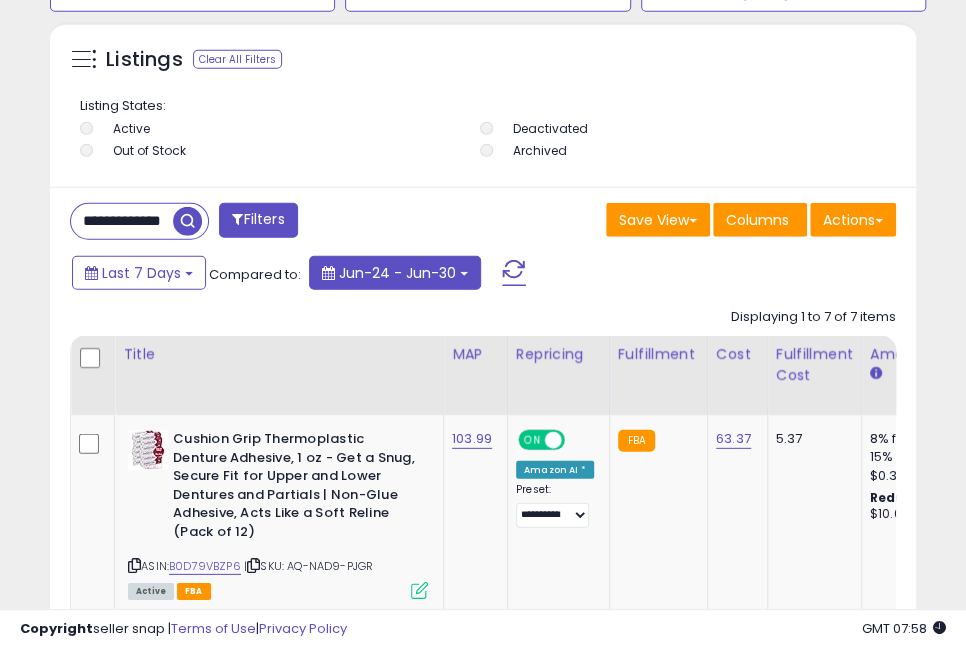click on "Jun-24 - Jun-30" at bounding box center (397, 273) 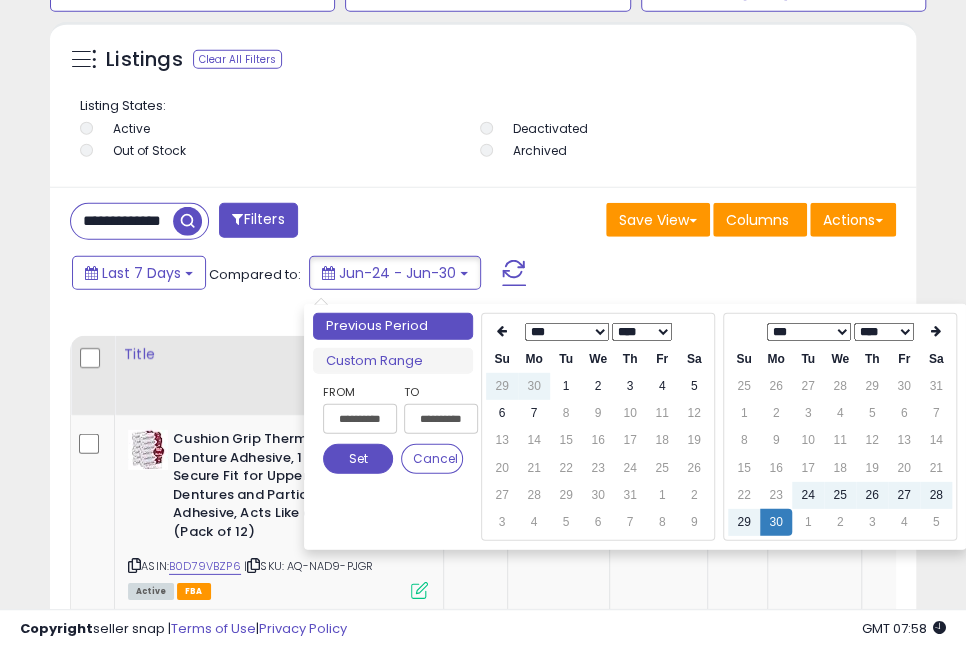 click on "8" at bounding box center (566, 413) 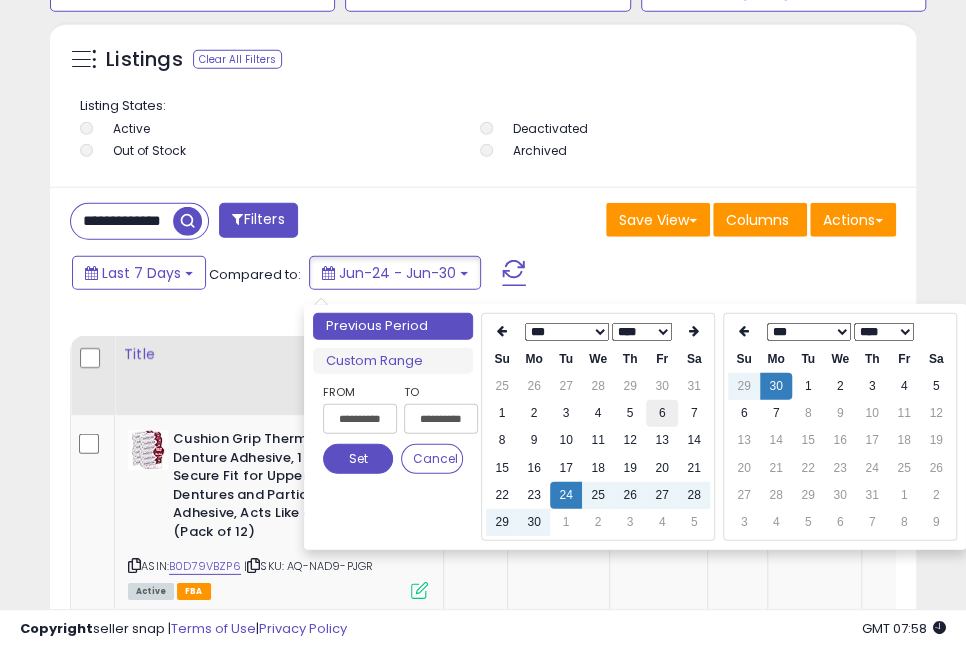 type on "**********" 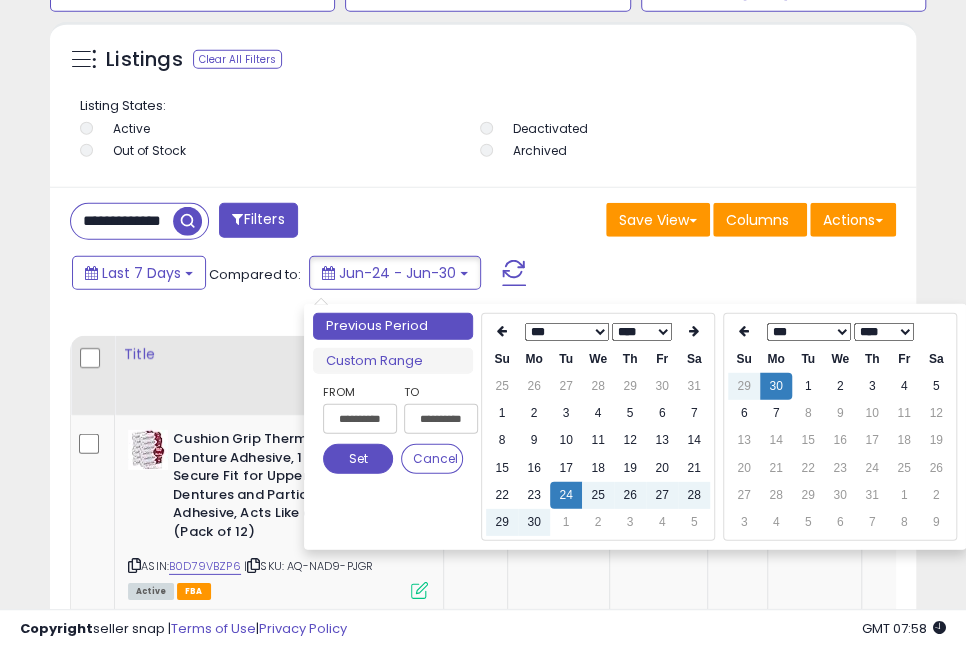 click on "*** *** *** *** *** *** ***" at bounding box center (567, 332) 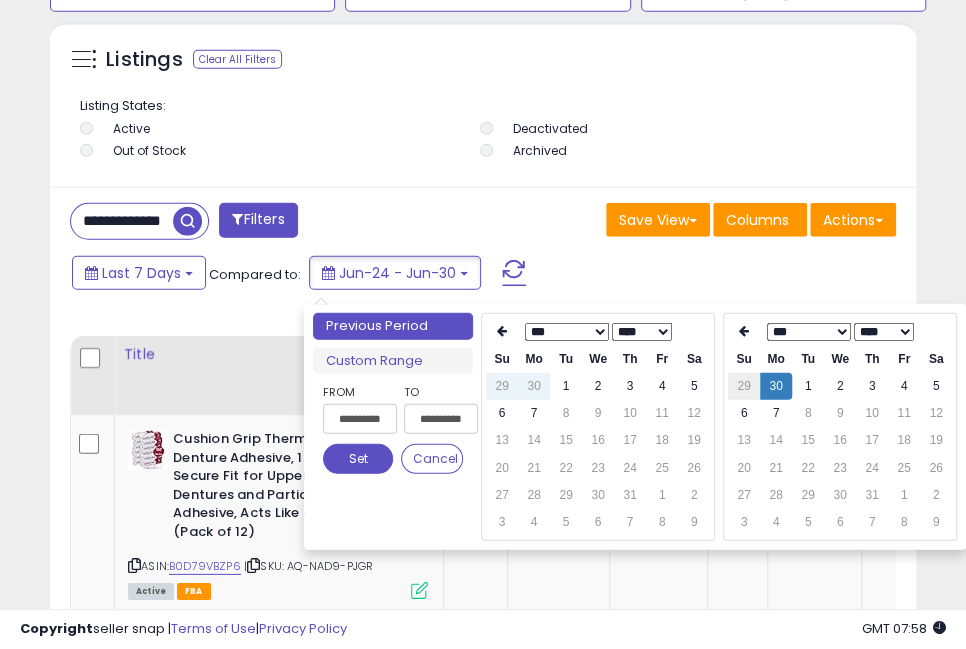 type on "**********" 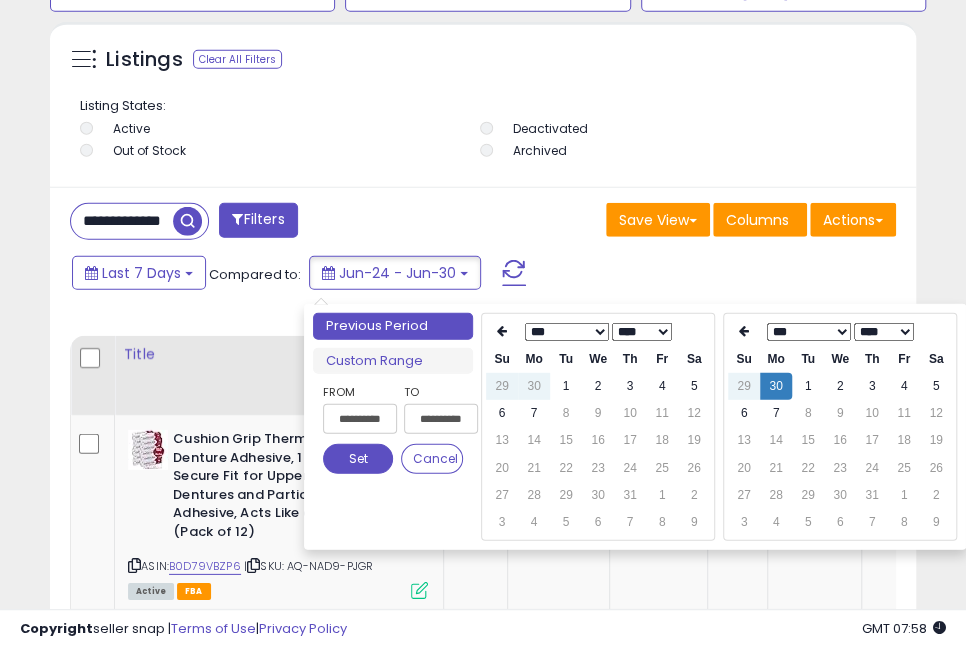 type on "**********" 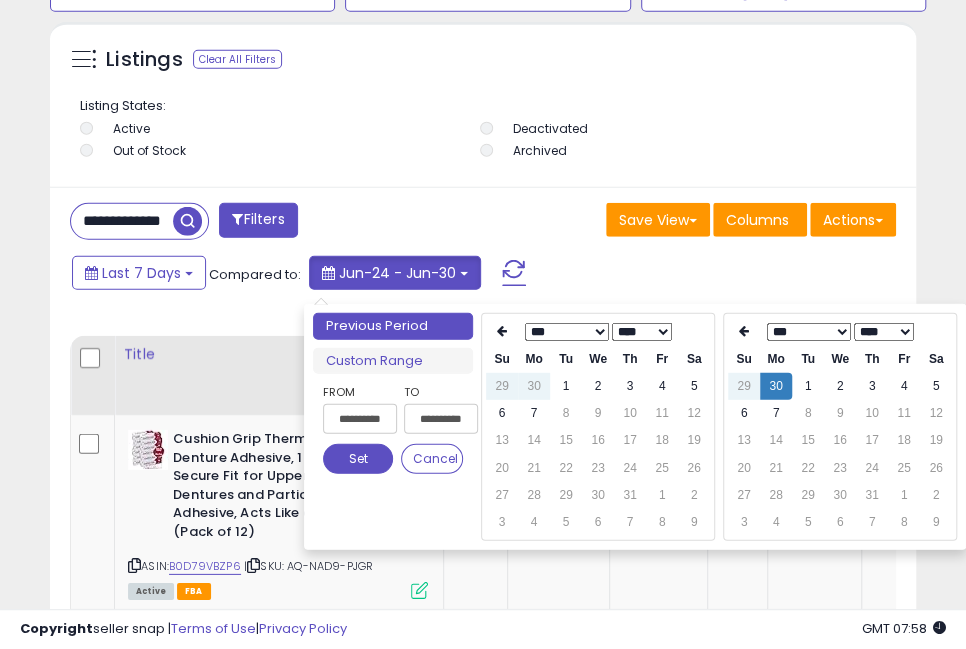 click on "Jun-24 - Jun-30" at bounding box center [395, 273] 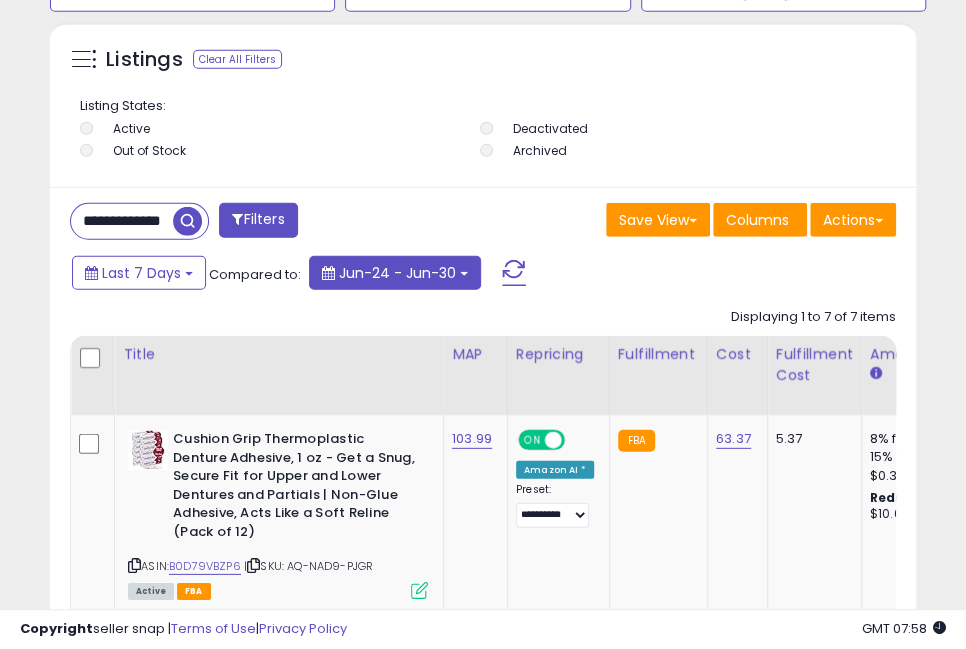 click on "Jun-24 - Jun-30" at bounding box center [395, 273] 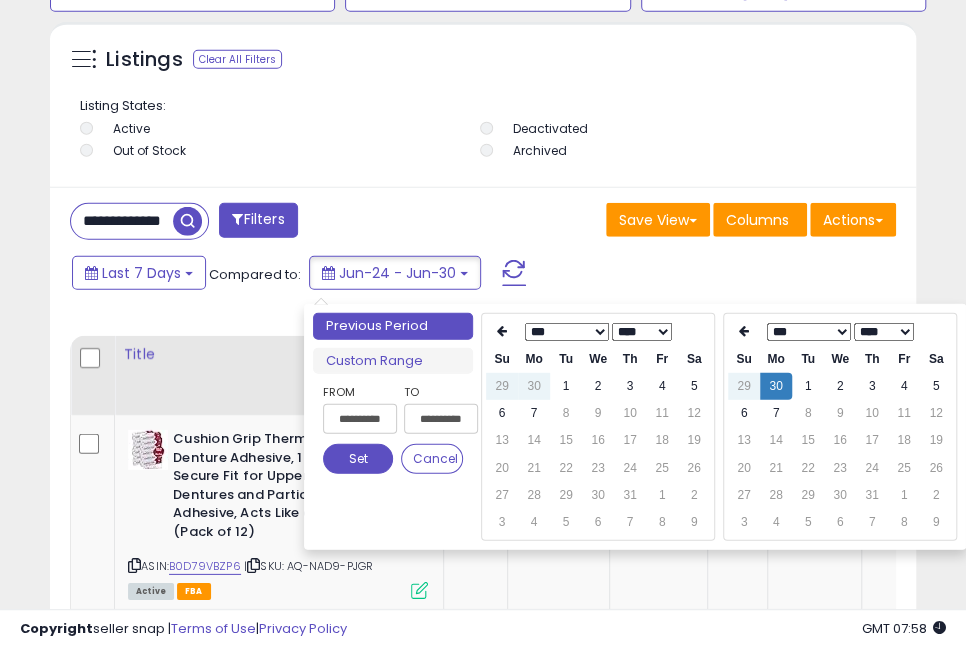 click on "Archived" at bounding box center (678, 153) 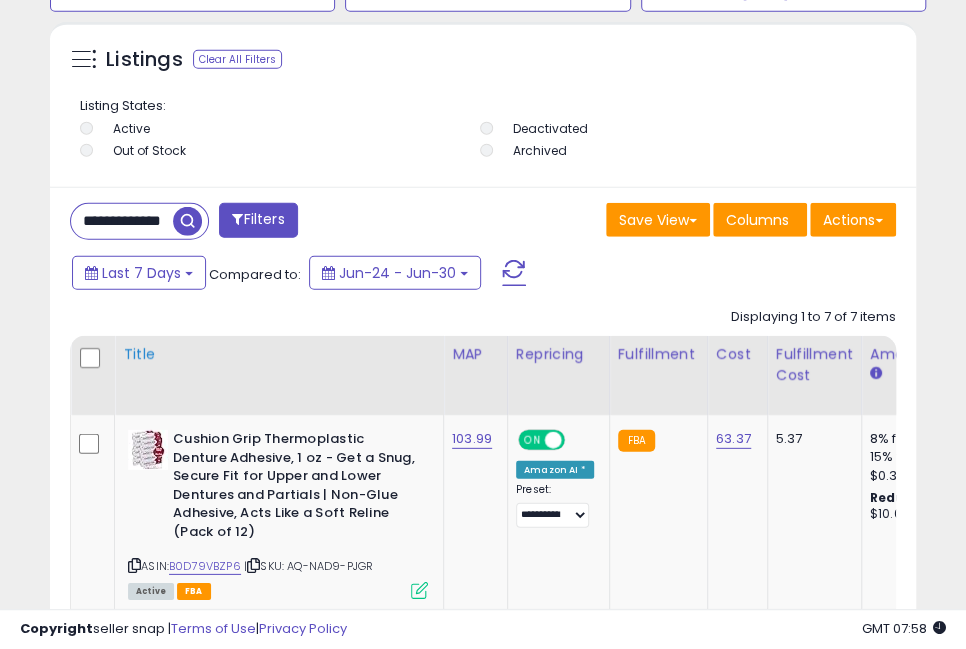scroll, scrollTop: 0, scrollLeft: 7, axis: horizontal 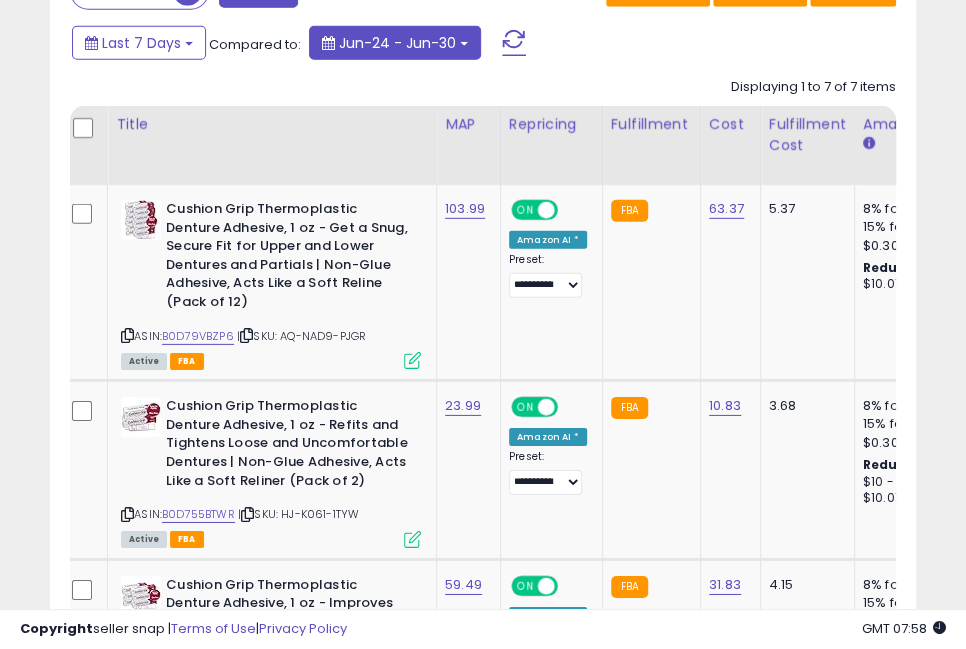 click on "Jun-24 - Jun-30" at bounding box center (395, 43) 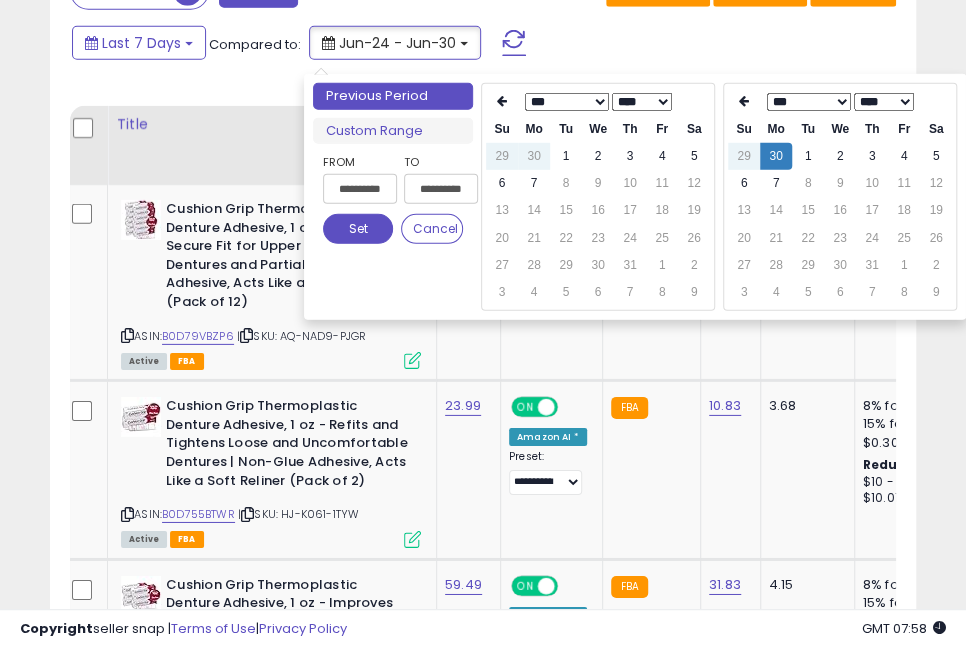 type on "**********" 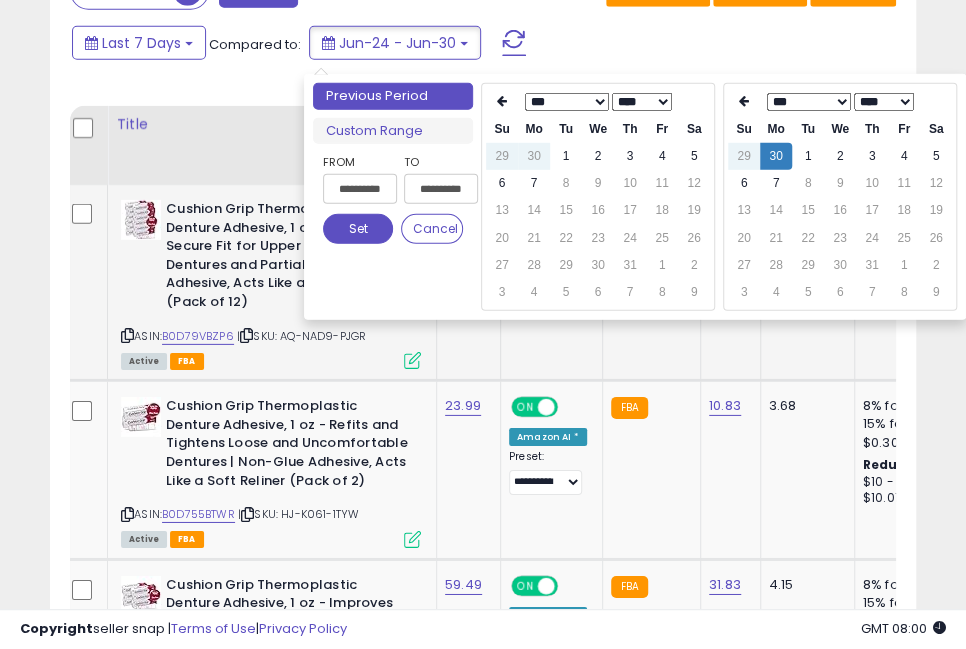 click on "Cushion Grip Thermoplastic Denture Adhesive, 1 oz - Get a Snug, Secure Fit for Upper and Lower Dentures and Partials | Non-Glue Adhesive, Acts Like a Soft Reline (Pack of 12)  ASIN:  B0D79VBZP6    |   SKU: AQ-NAD9-PJGR Active FBA" 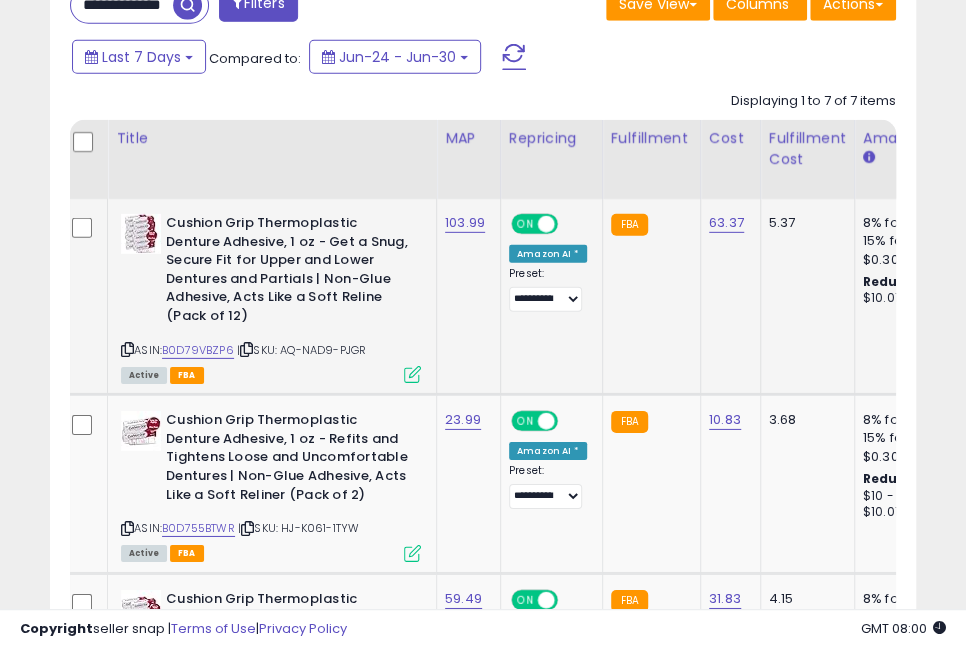 scroll, scrollTop: 2167, scrollLeft: 0, axis: vertical 